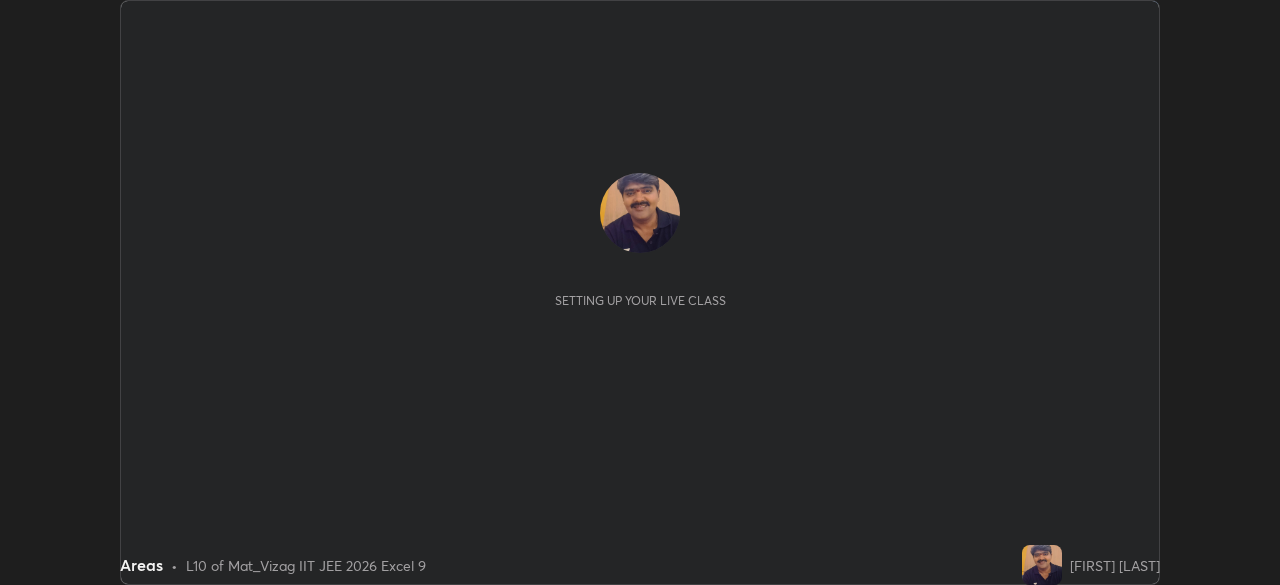 scroll, scrollTop: 0, scrollLeft: 0, axis: both 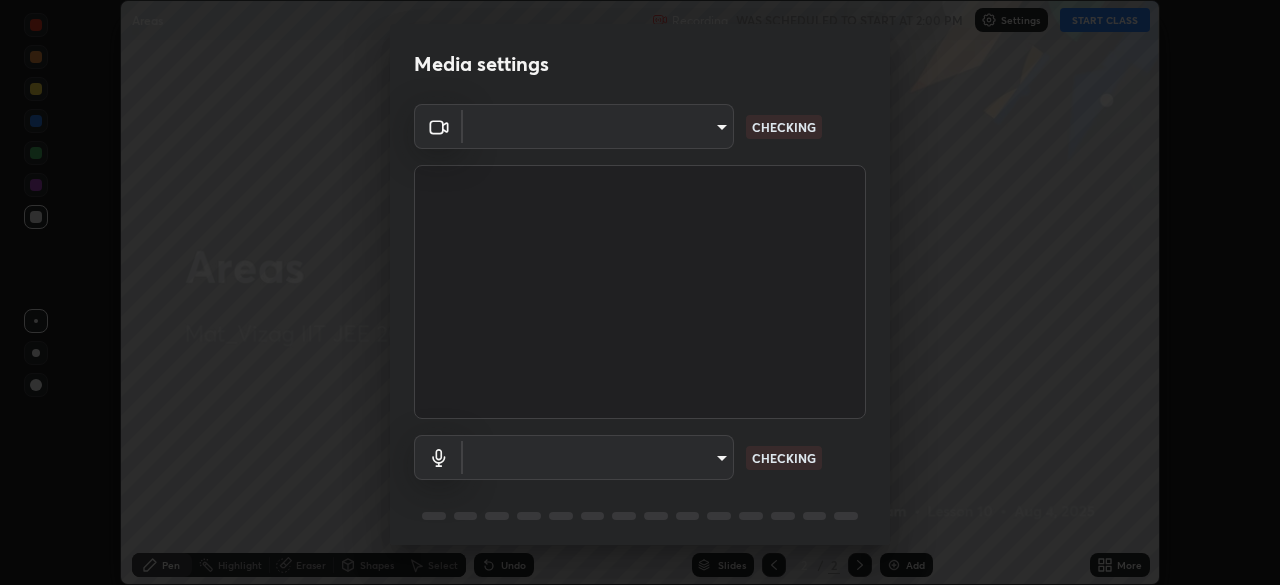type on "0e2f1805e12930c49d18400bd61b7200eb2b8cda94a454d6733a2ad48d5fb0ad" 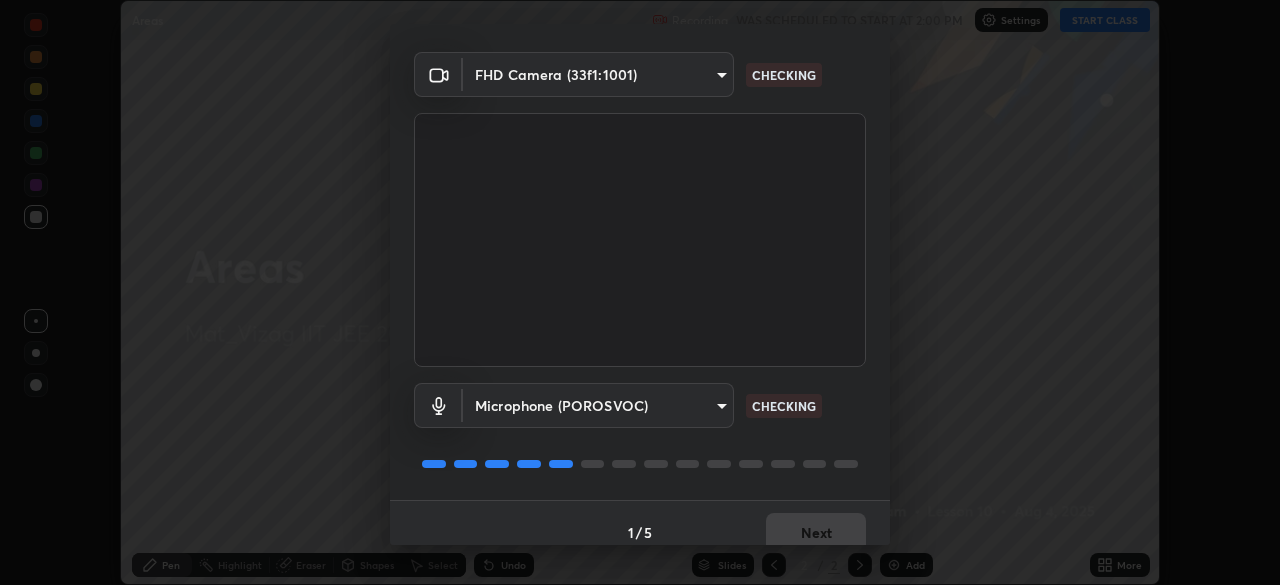 scroll, scrollTop: 71, scrollLeft: 0, axis: vertical 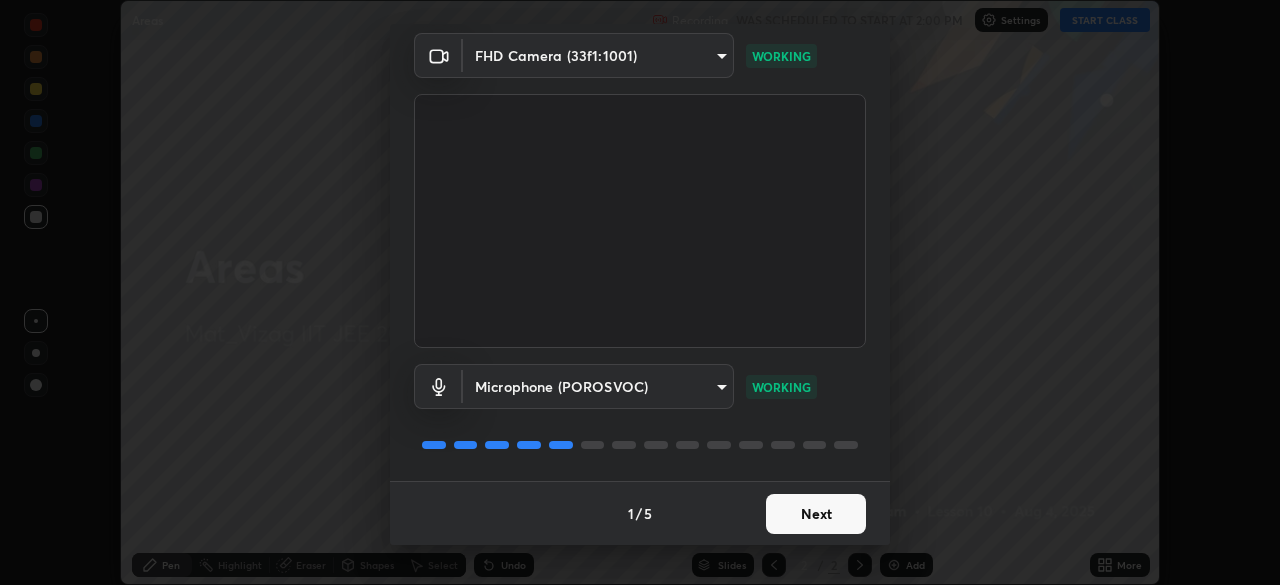 click on "Next" at bounding box center (816, 514) 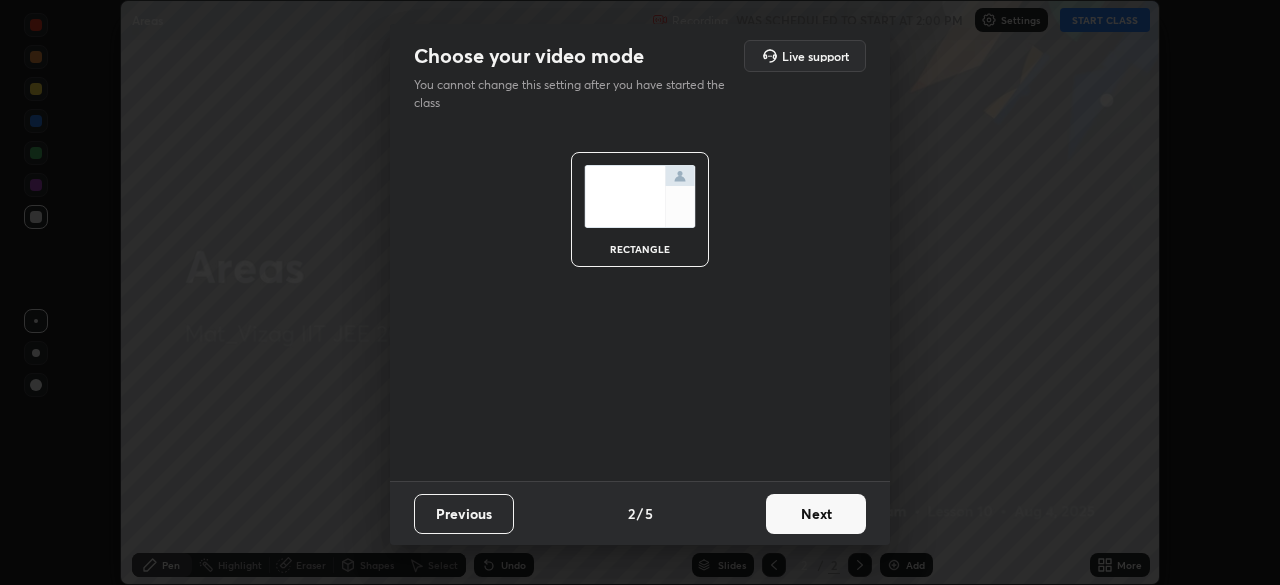 click on "Next" at bounding box center [816, 514] 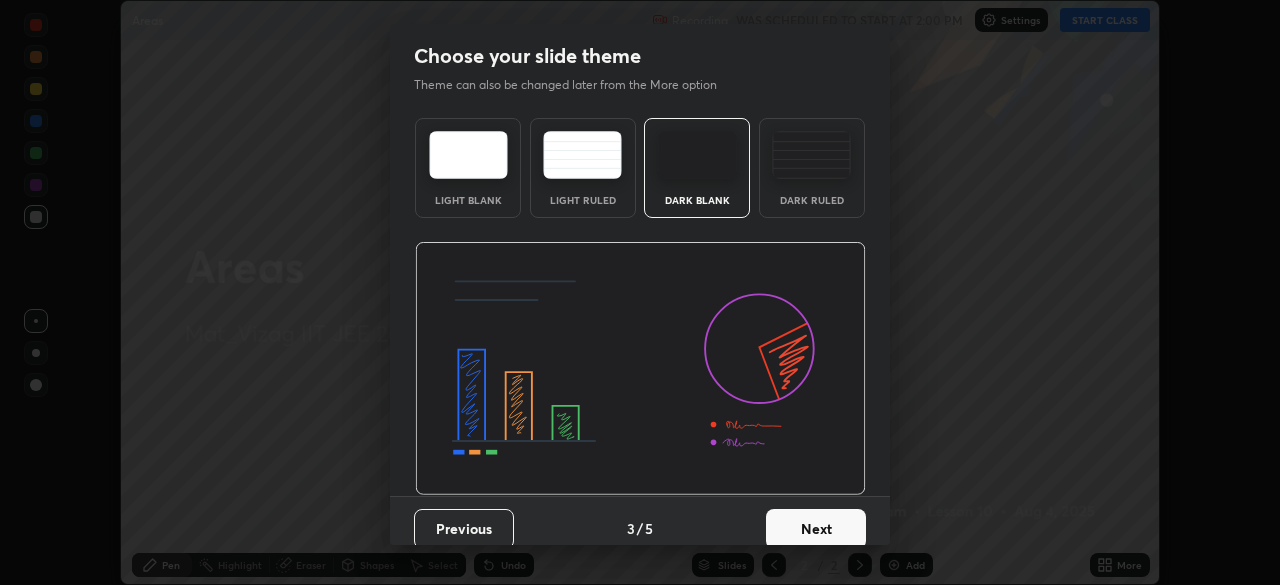 click on "Next" at bounding box center [816, 529] 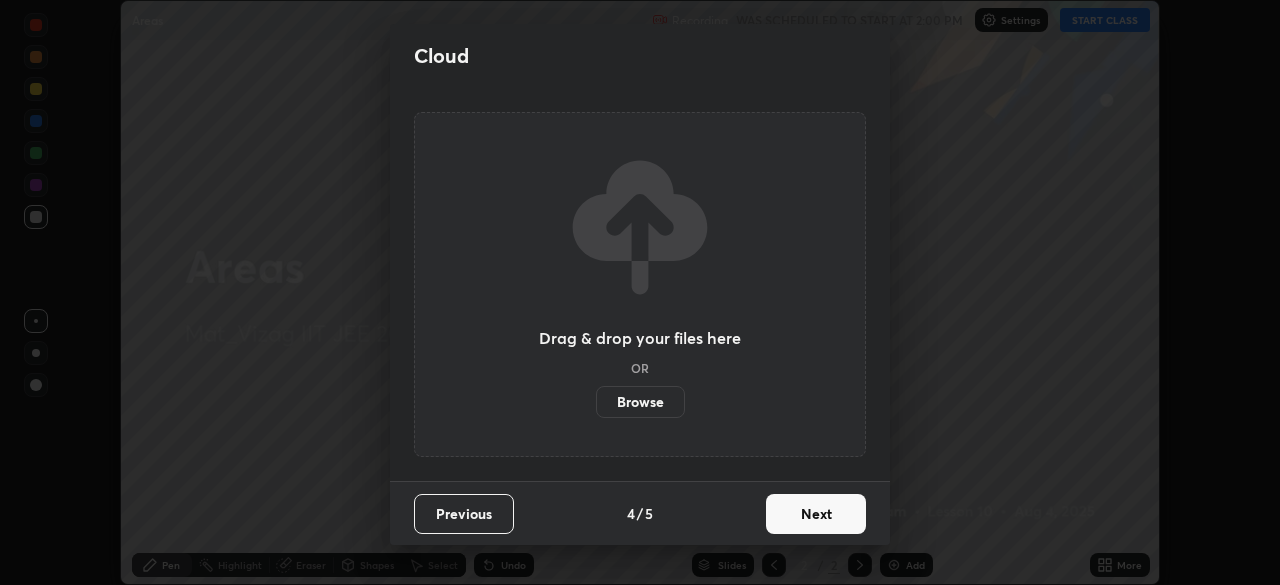 click on "Next" at bounding box center [816, 514] 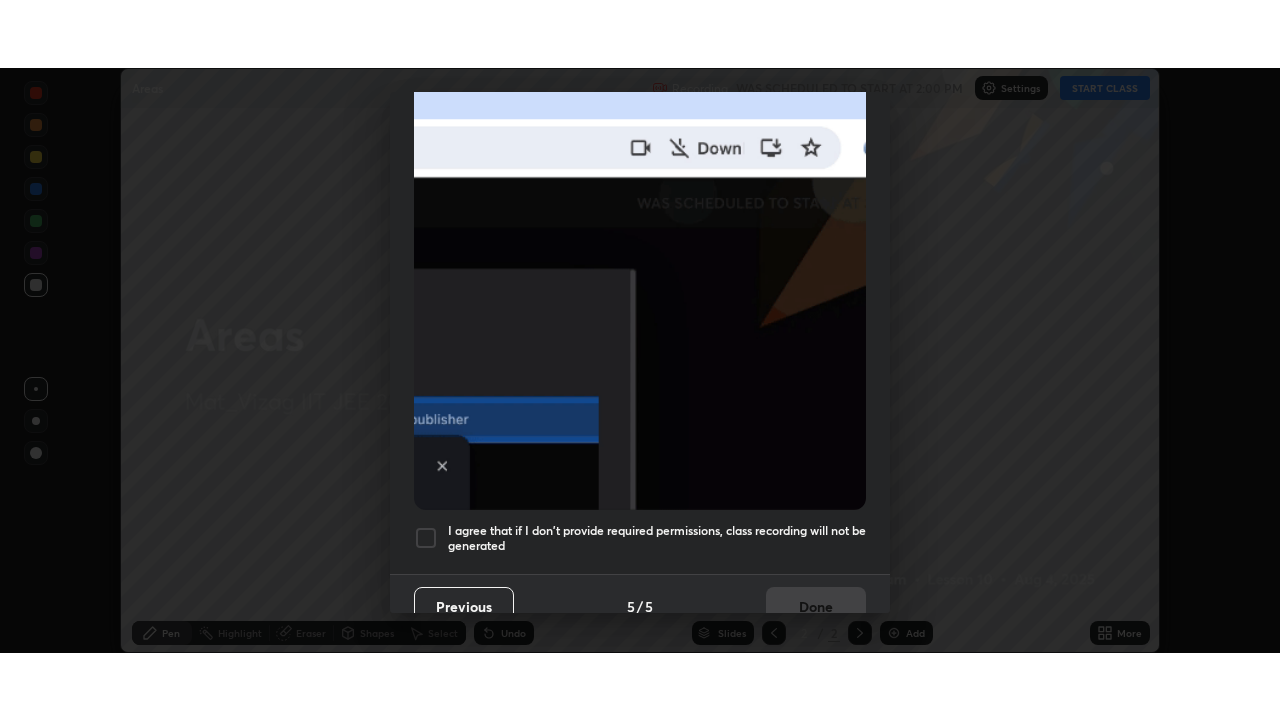 scroll, scrollTop: 479, scrollLeft: 0, axis: vertical 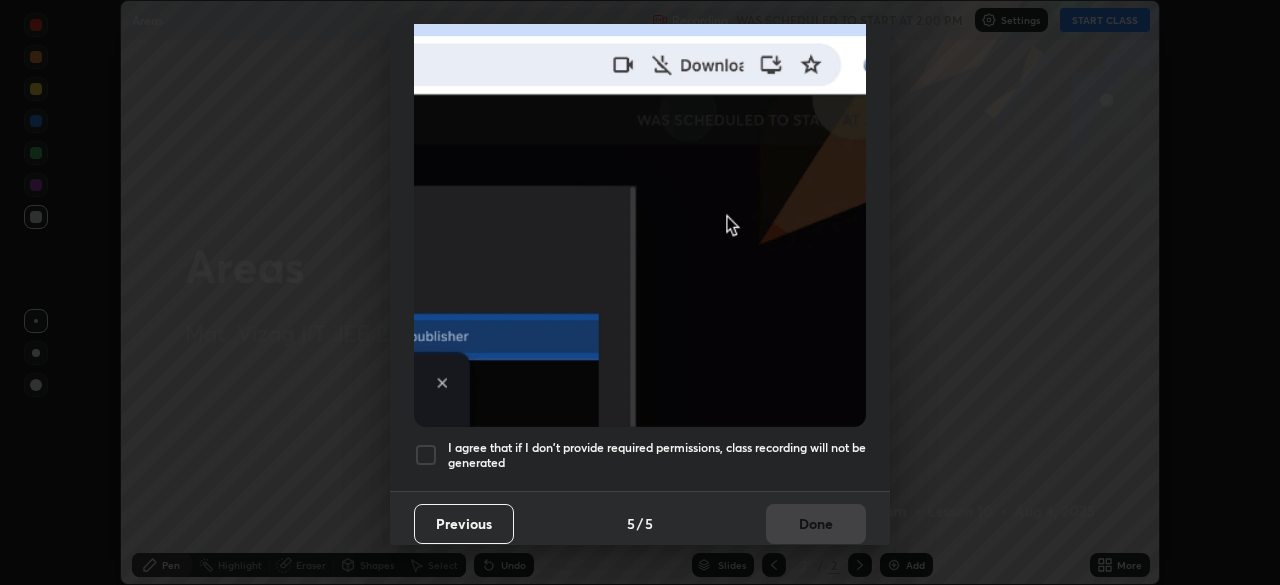 click at bounding box center (426, 455) 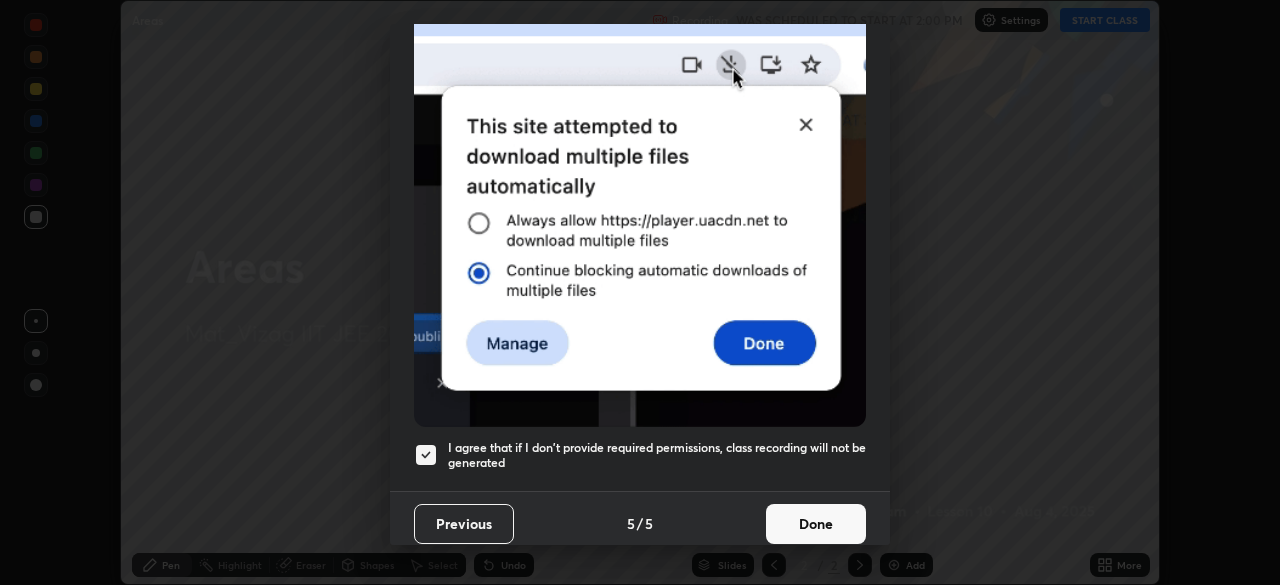 click on "Done" at bounding box center (816, 524) 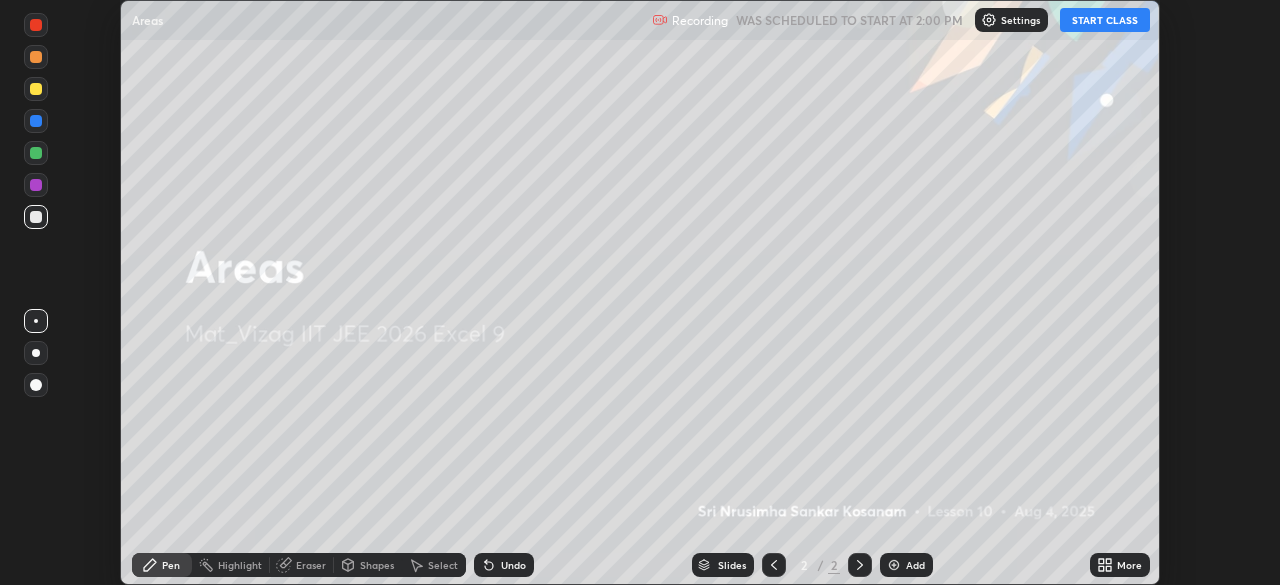 click 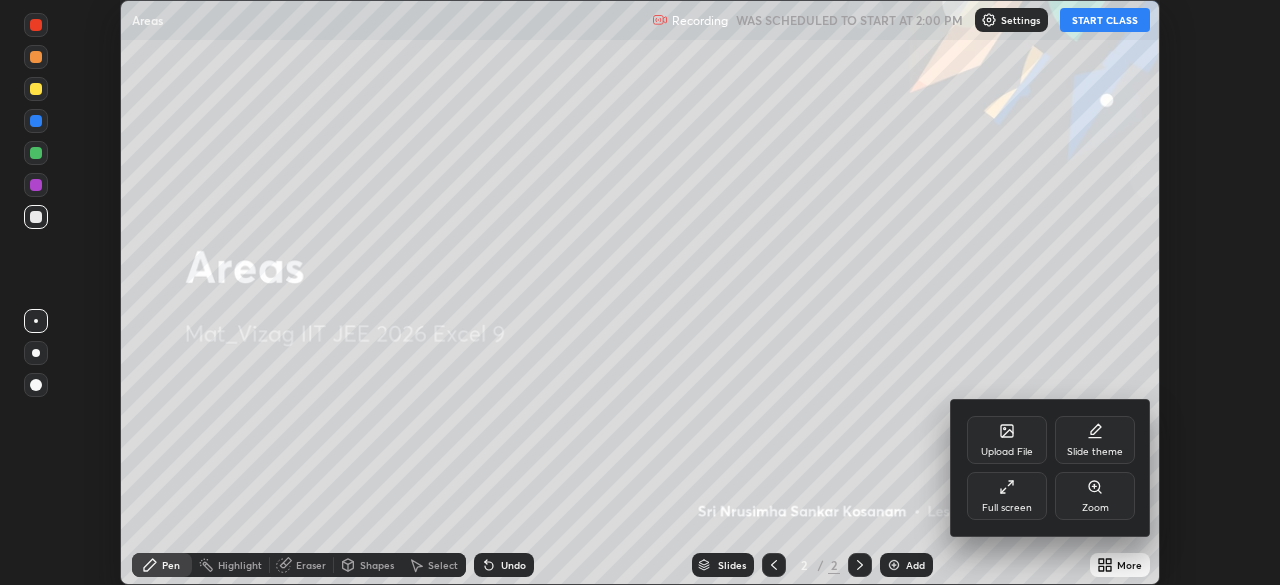 click on "Full screen" at bounding box center [1007, 508] 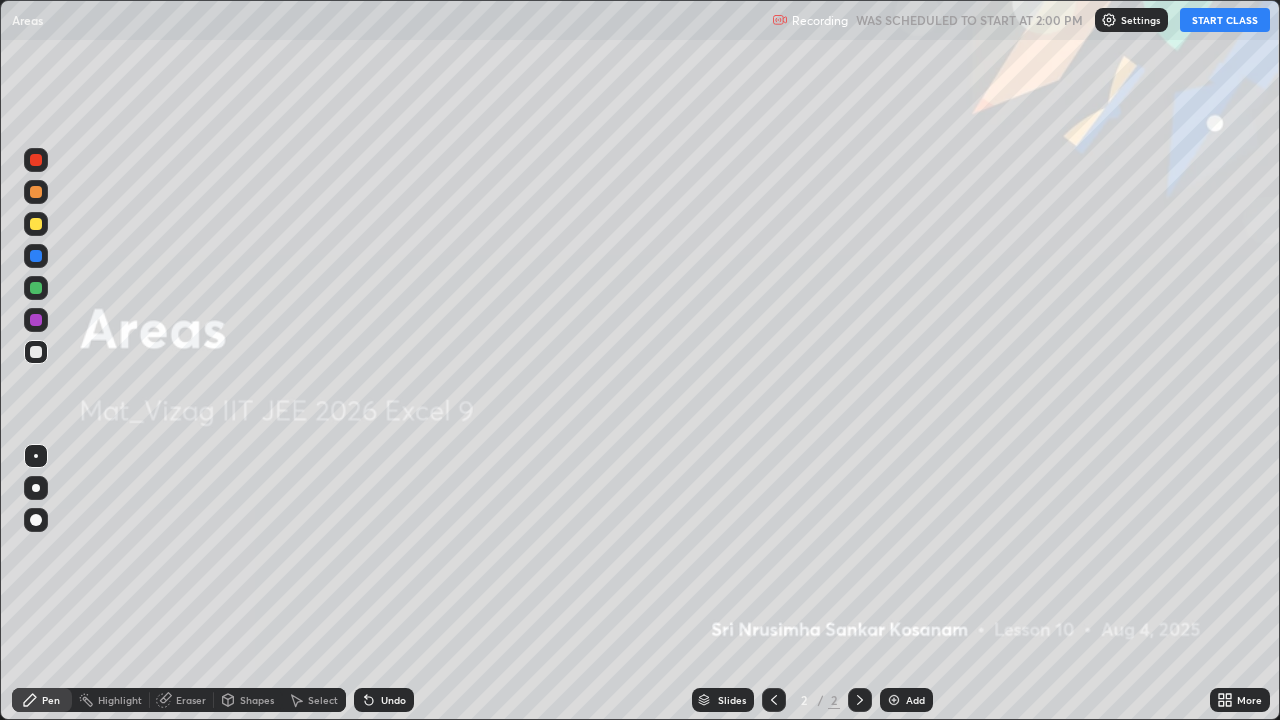 scroll, scrollTop: 99280, scrollLeft: 98720, axis: both 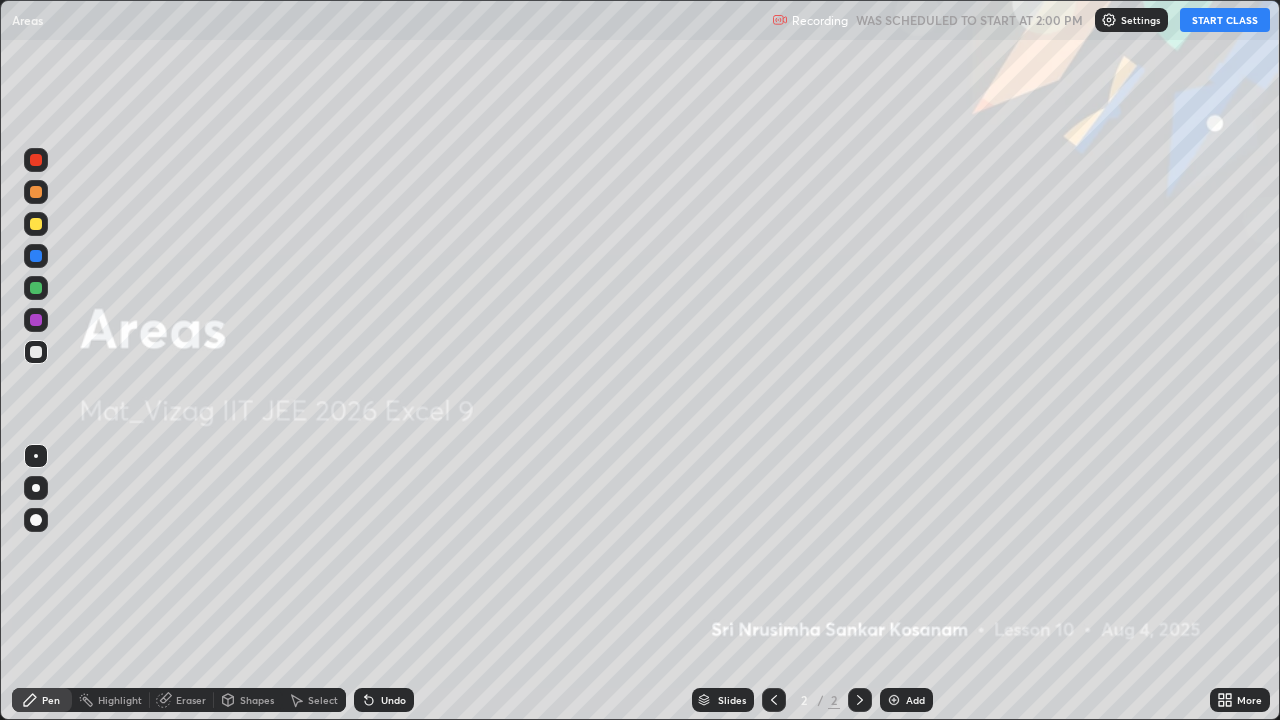 click on "START CLASS" at bounding box center [1225, 20] 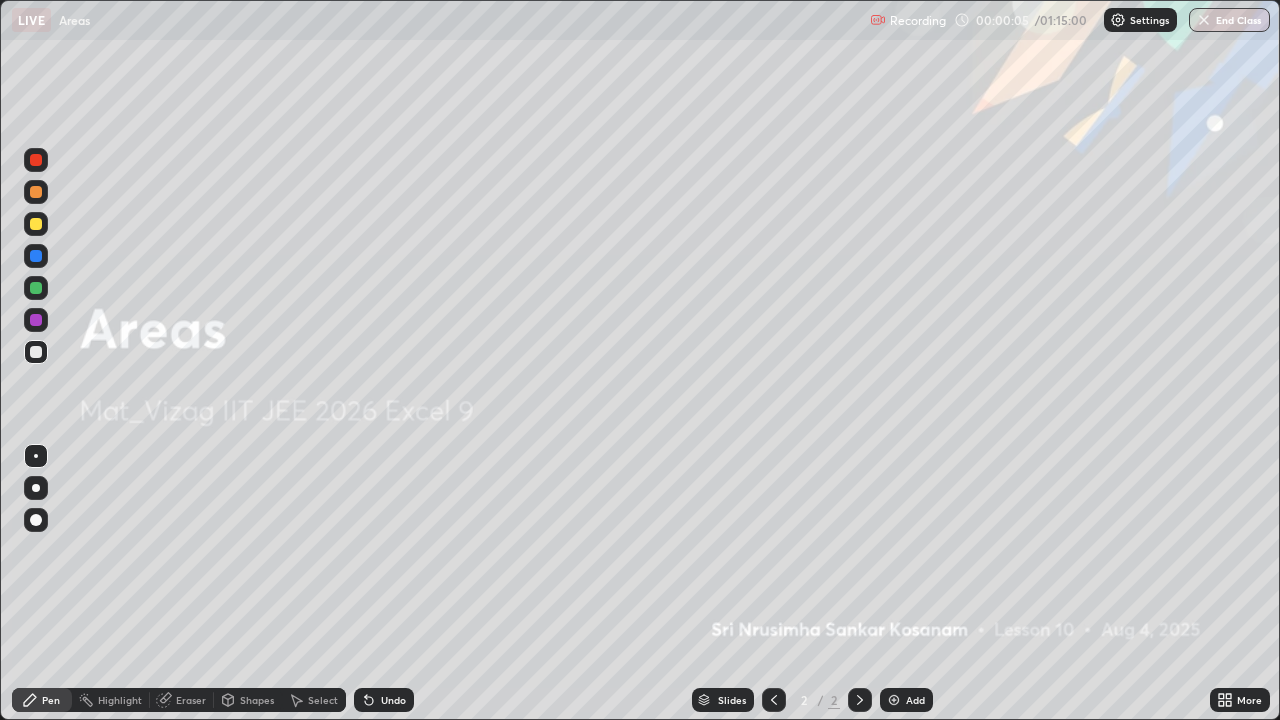 click 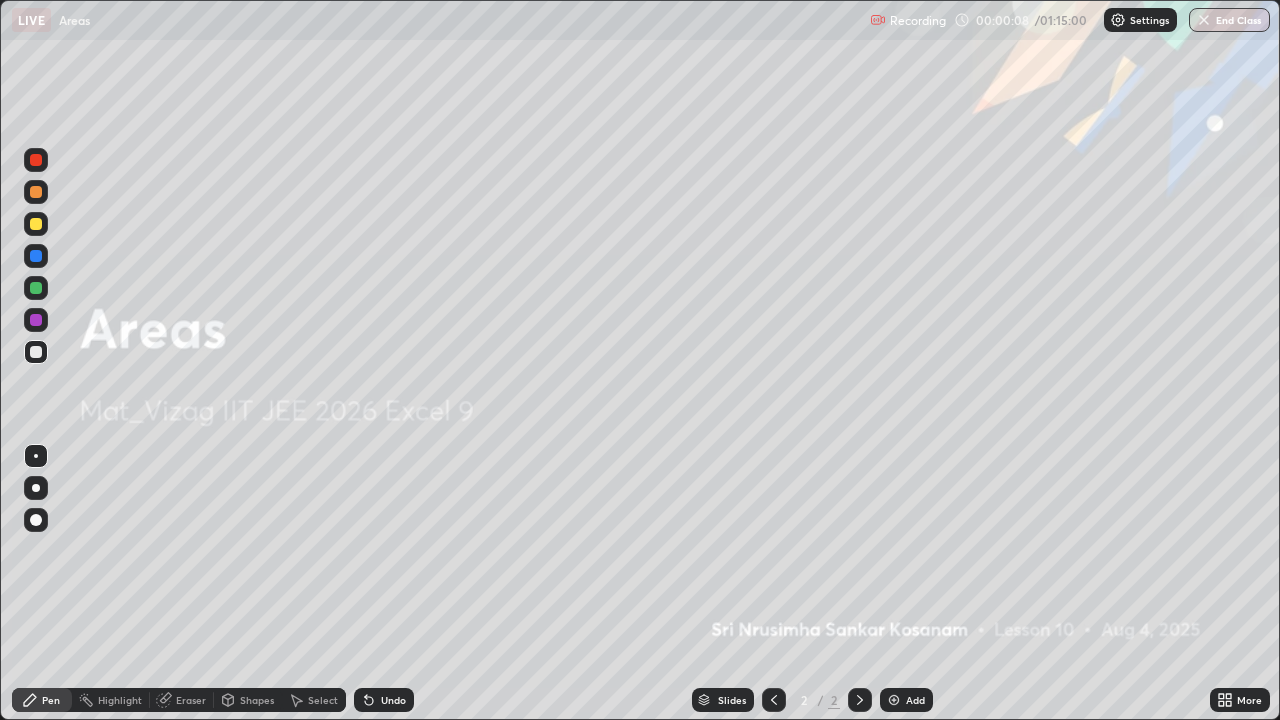 click on "Add" at bounding box center [906, 700] 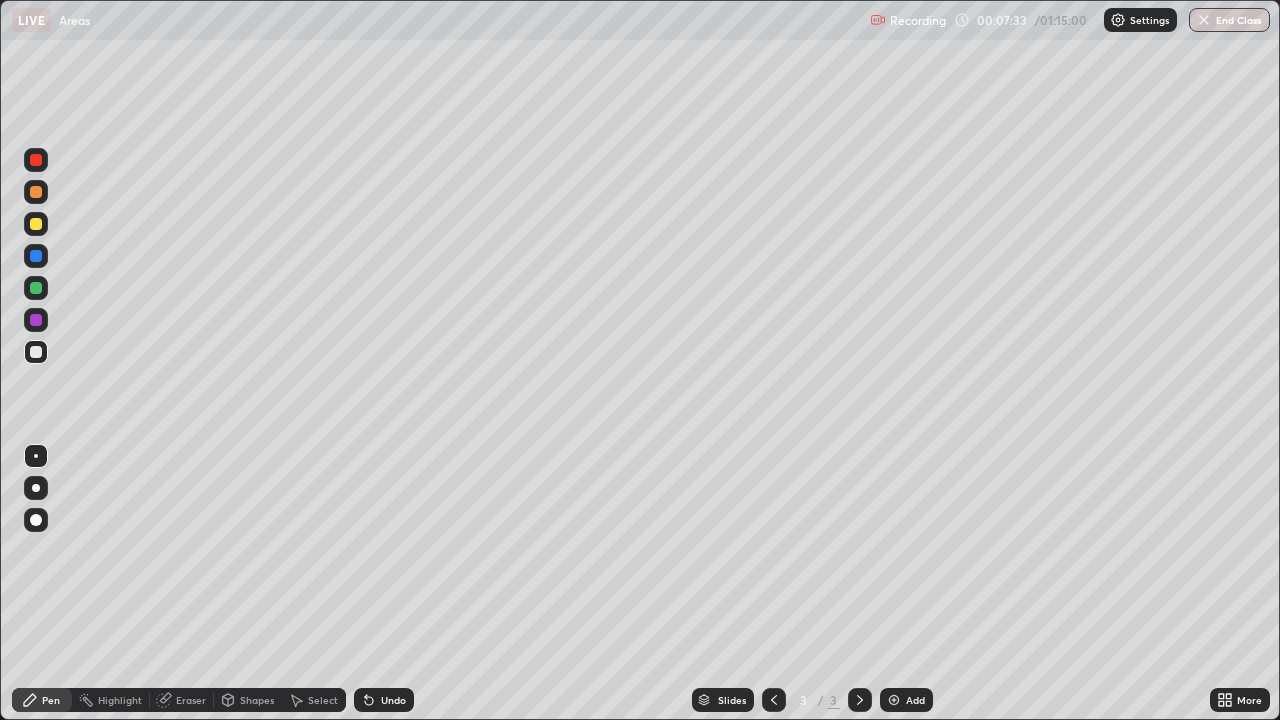 click at bounding box center [894, 700] 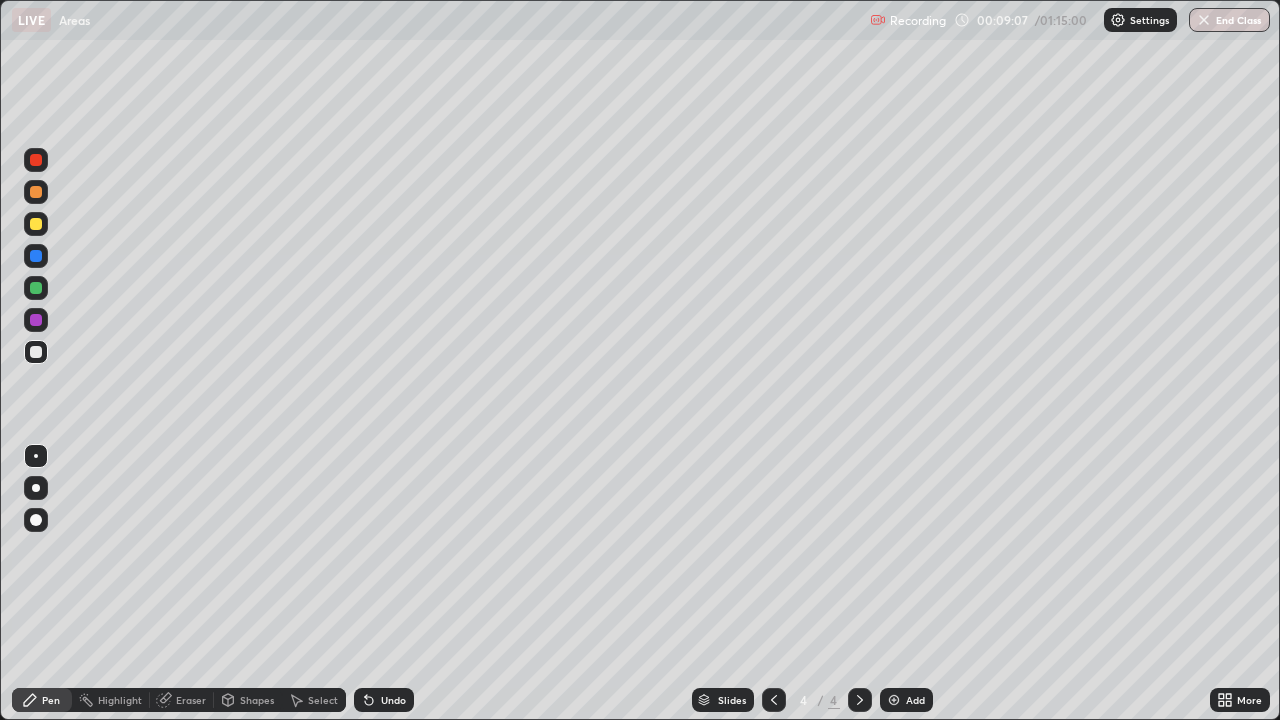 click on "Undo" at bounding box center [384, 700] 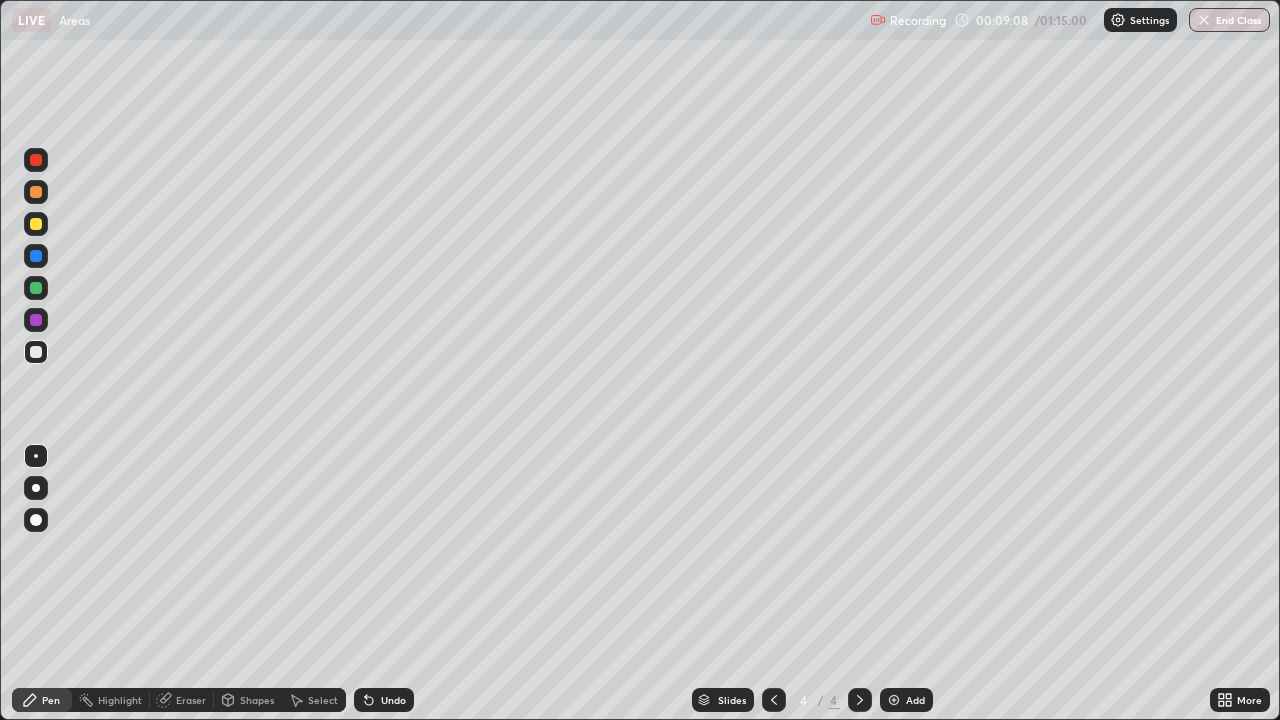 click on "Undo" at bounding box center (384, 700) 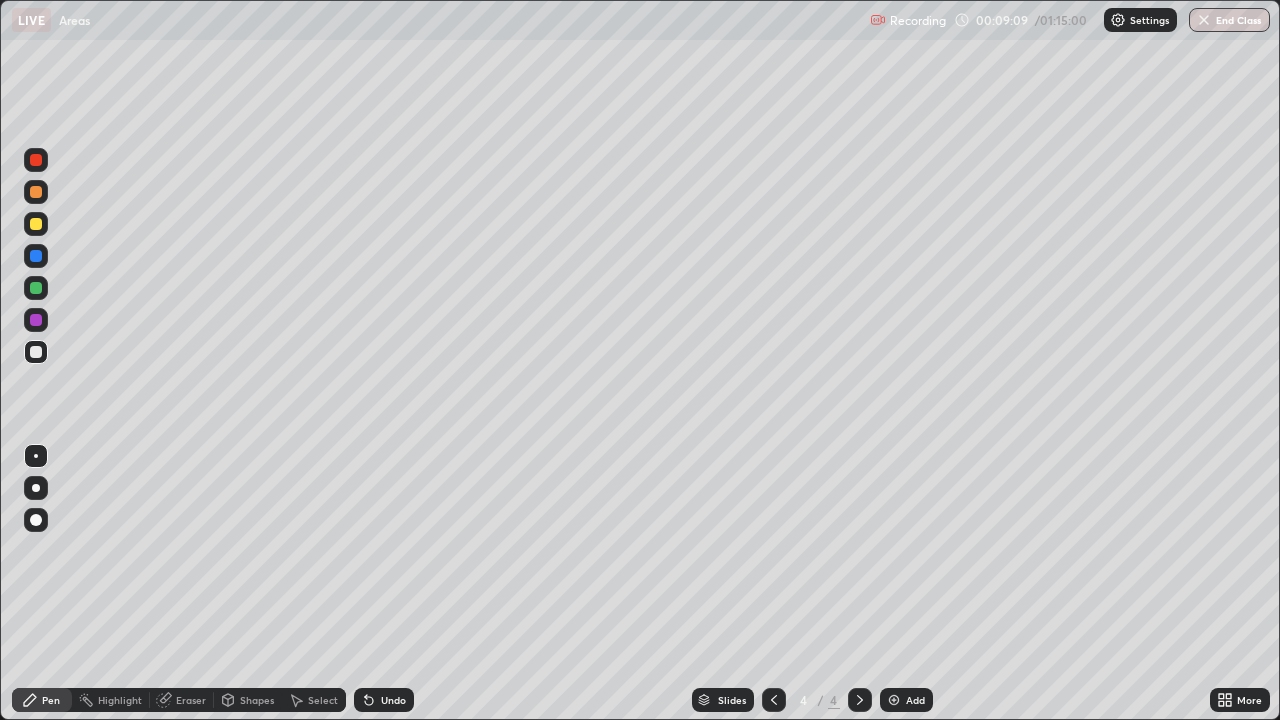 click on "Undo" at bounding box center (384, 700) 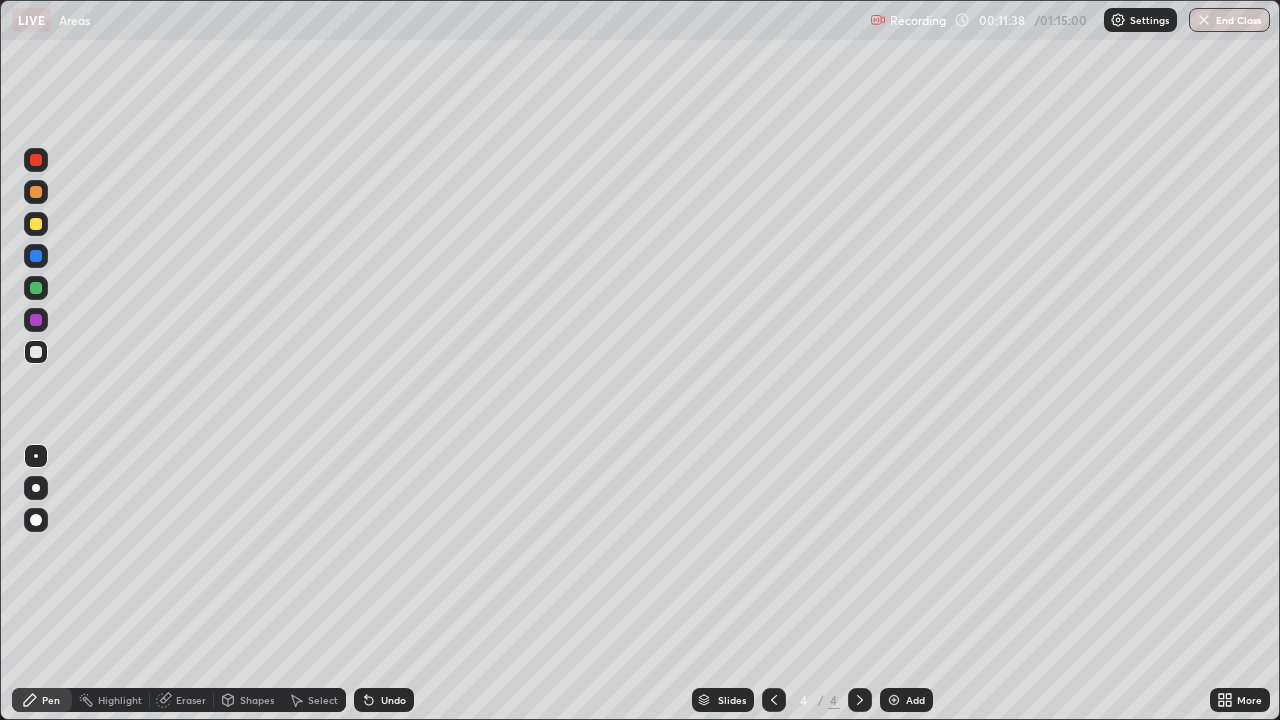 click on "Undo" at bounding box center [384, 700] 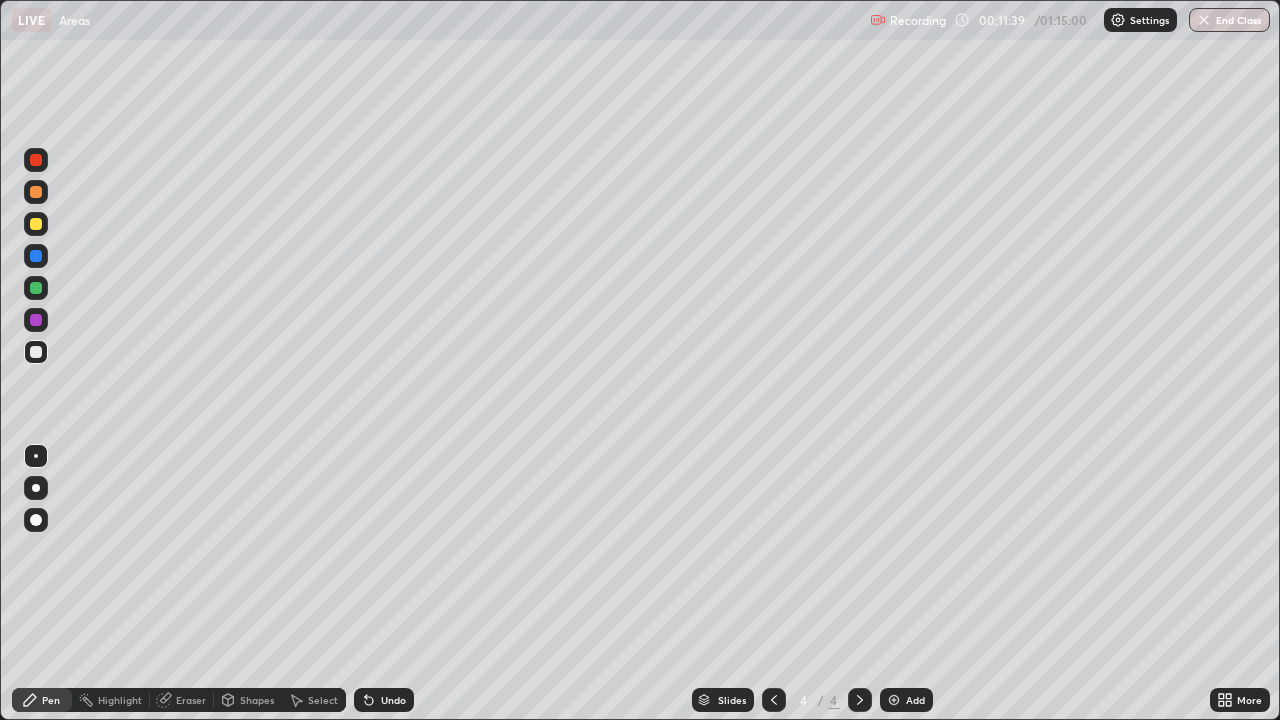 click on "Undo" at bounding box center [393, 700] 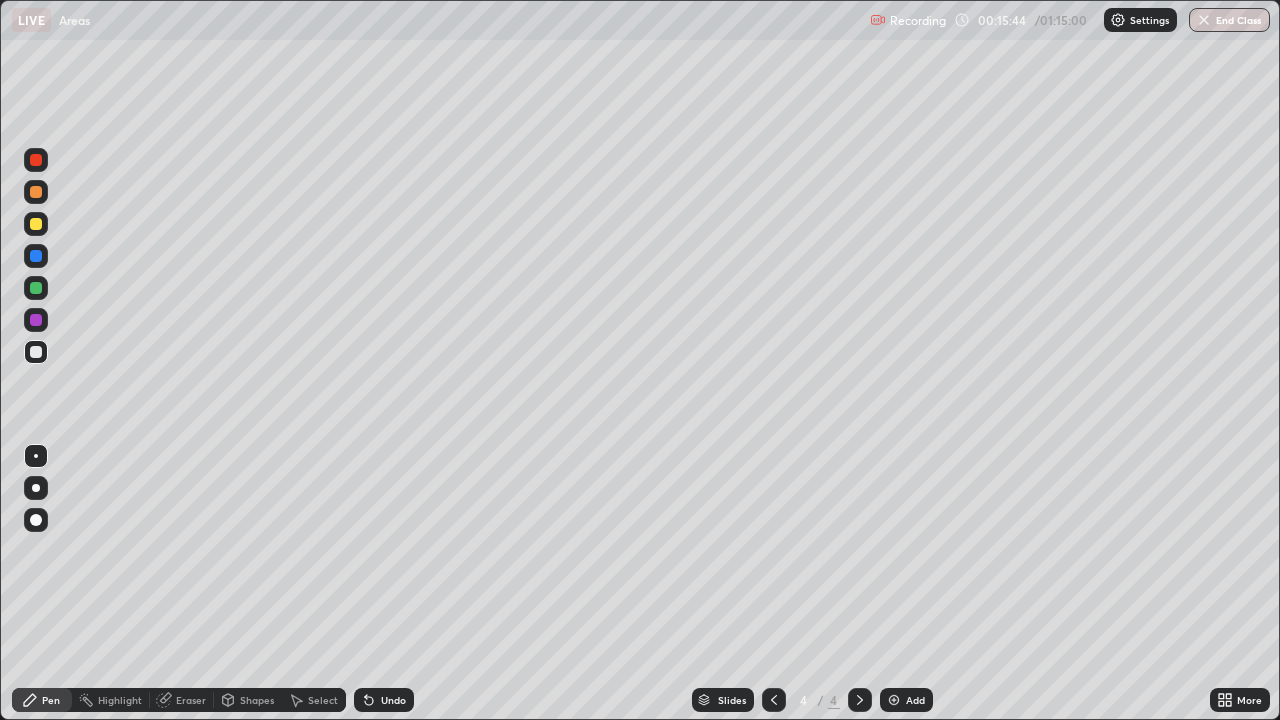 click on "Add" at bounding box center [906, 700] 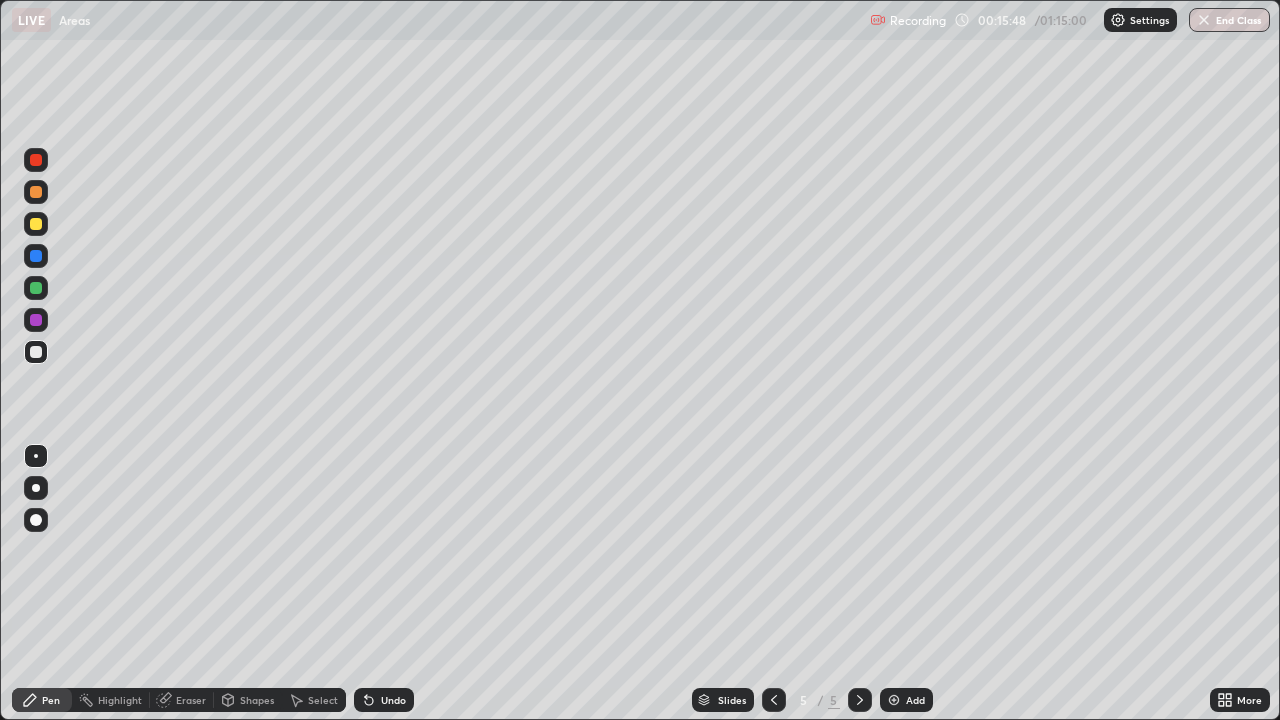 click 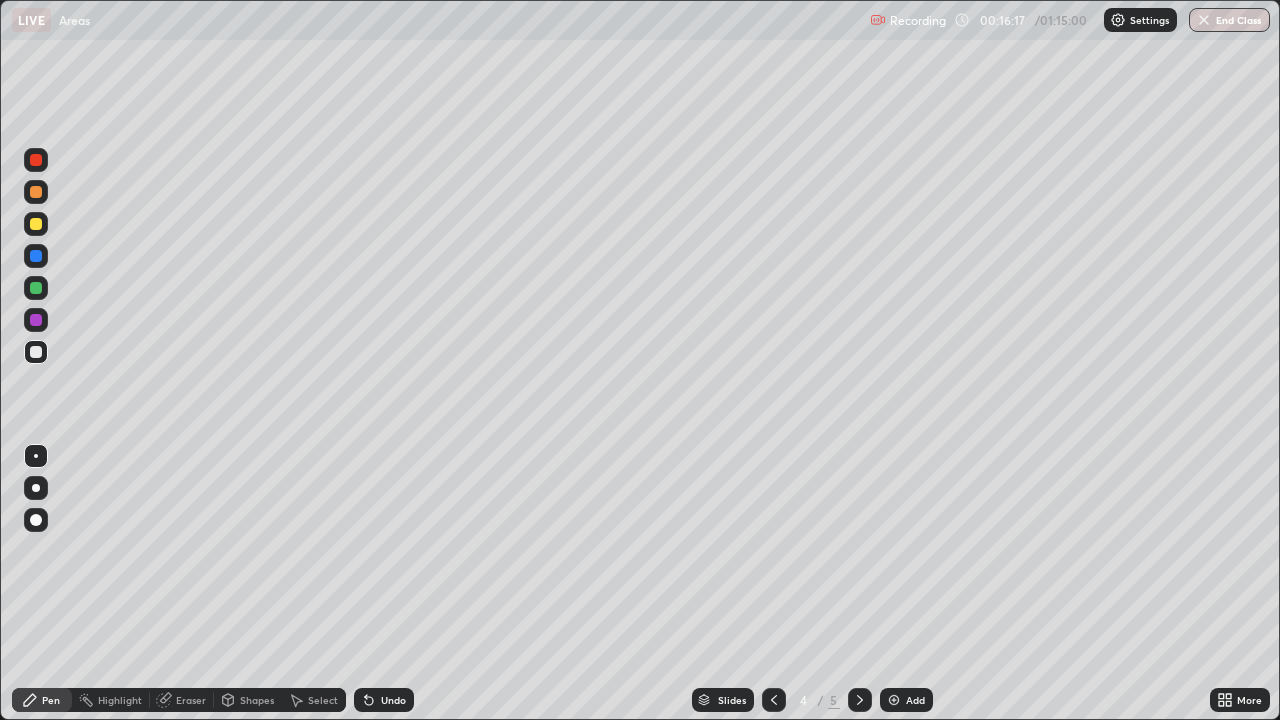 click on "Add" at bounding box center (915, 700) 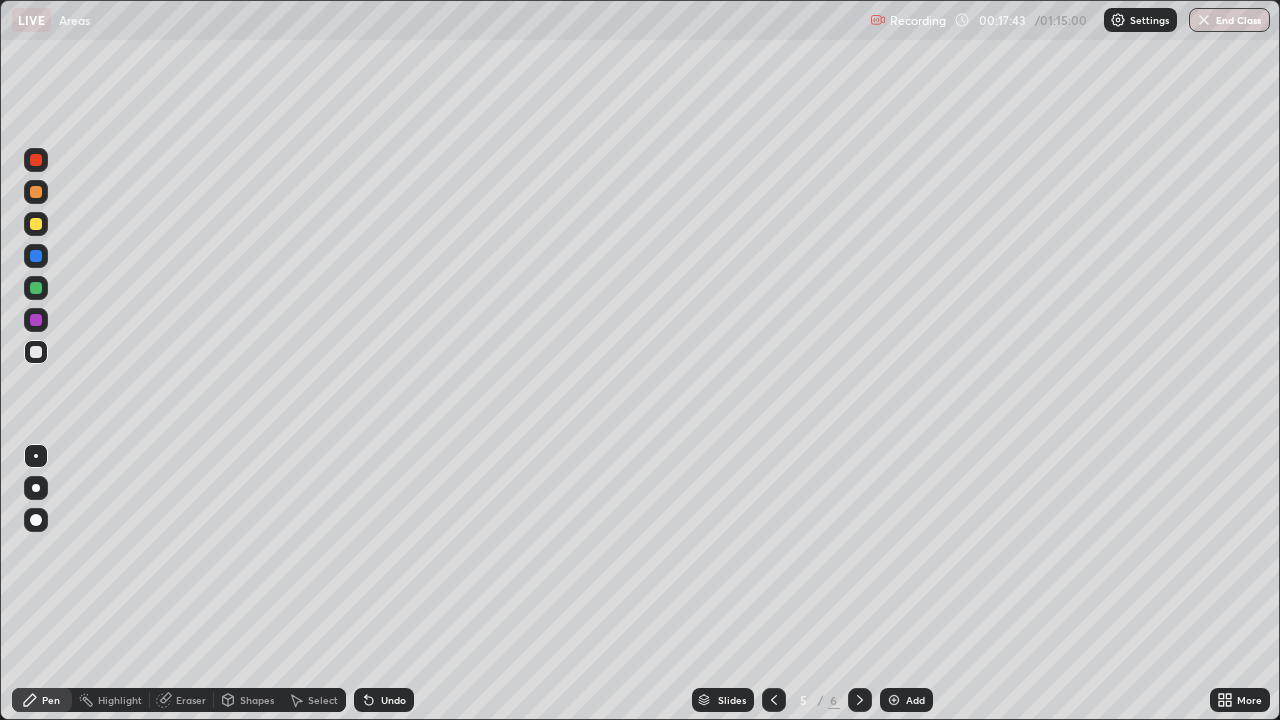 click on "Undo" at bounding box center [393, 700] 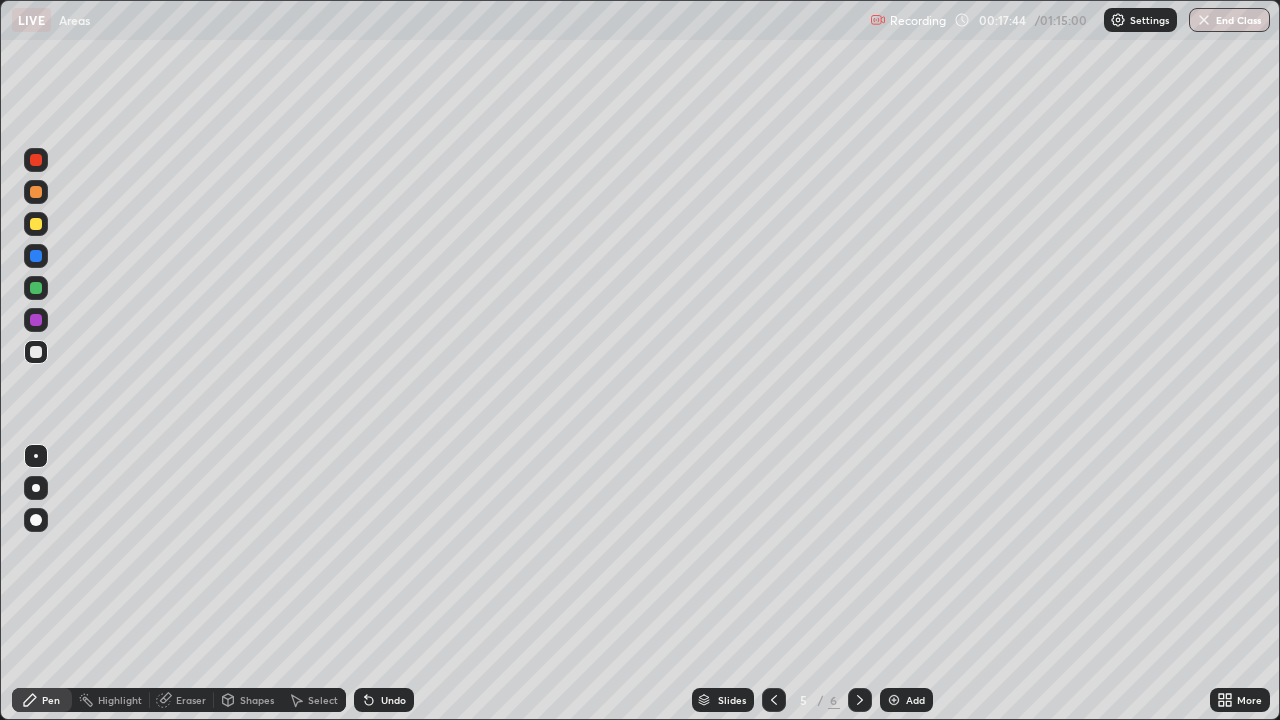 click on "Undo" at bounding box center [384, 700] 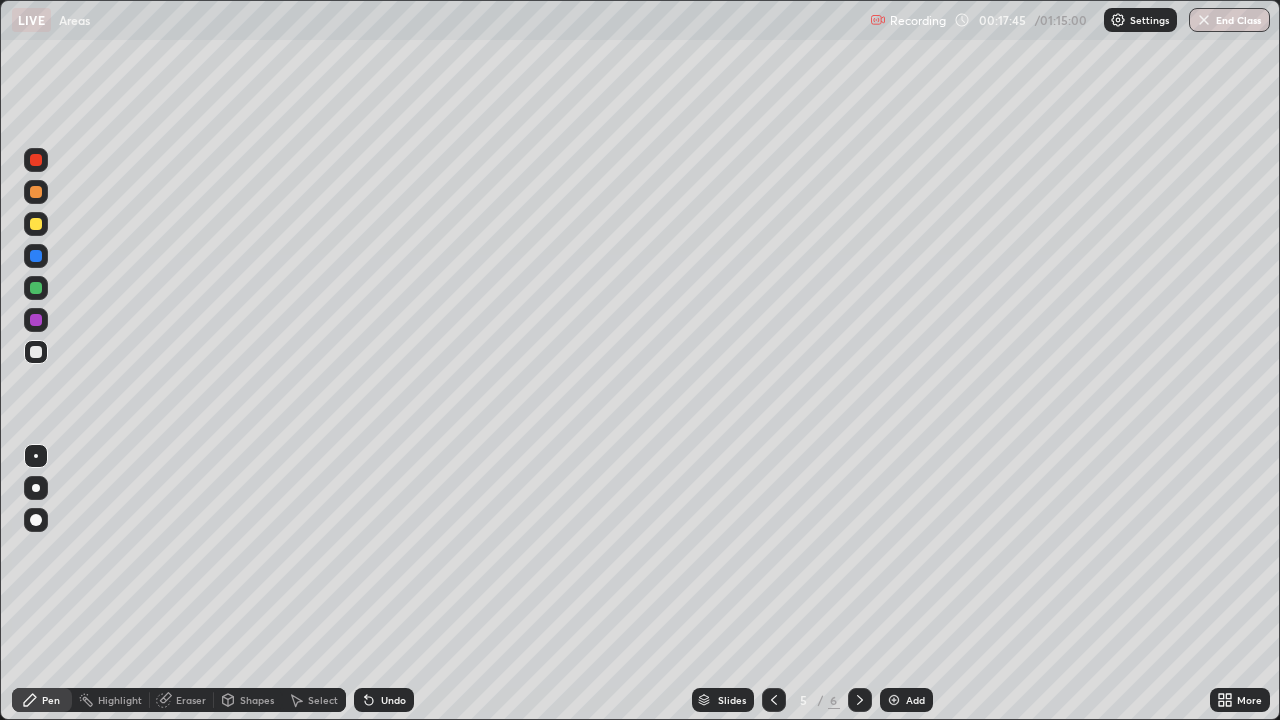click on "Undo" at bounding box center (384, 700) 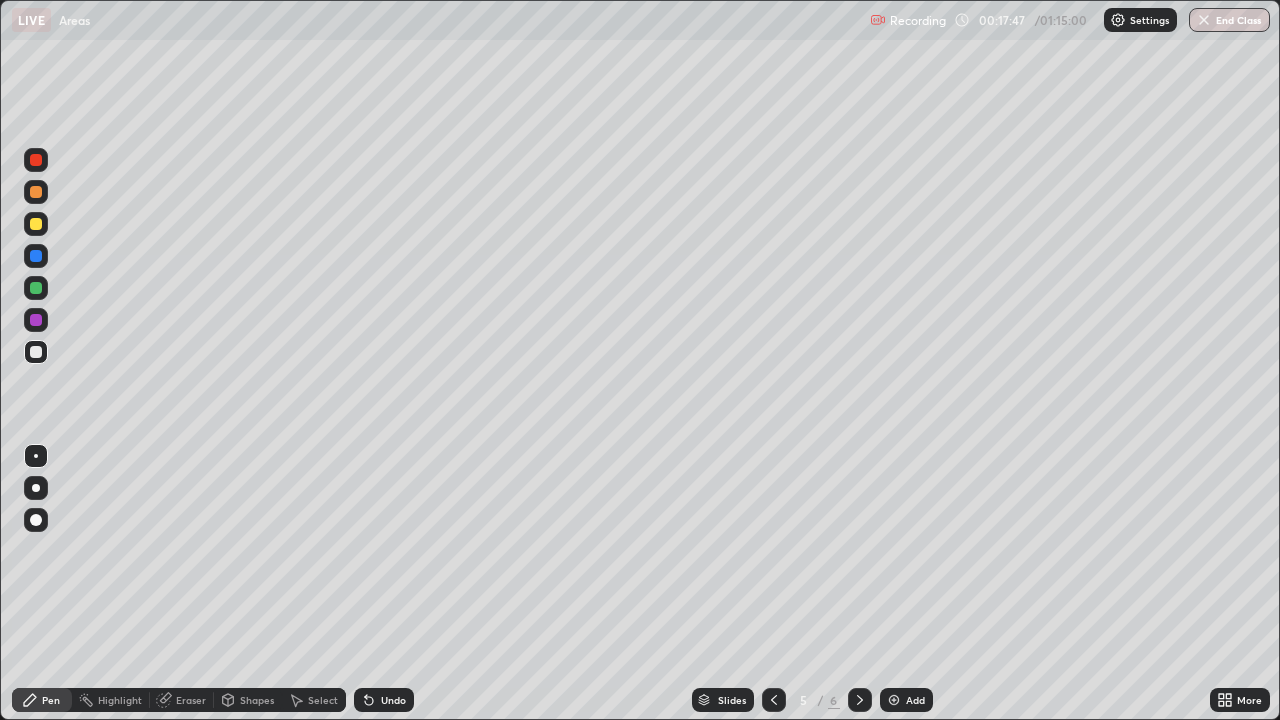 click on "Pen" at bounding box center [51, 700] 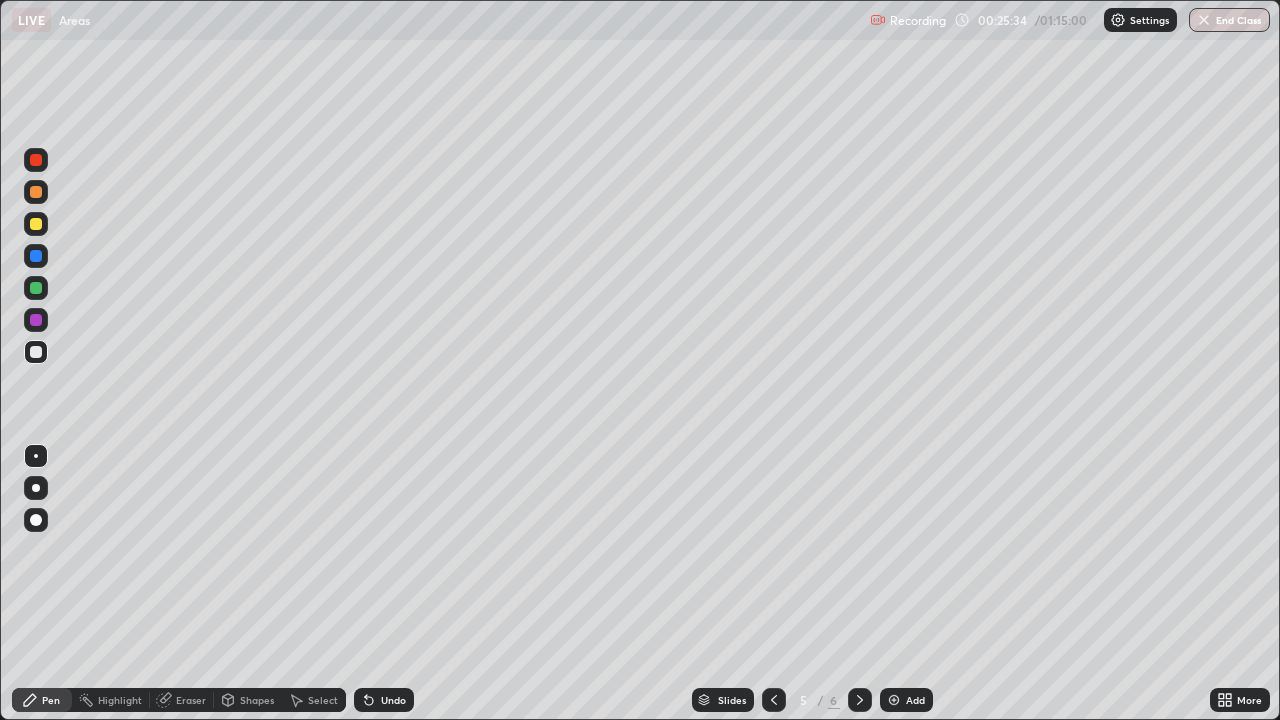 click on "Add" at bounding box center (915, 700) 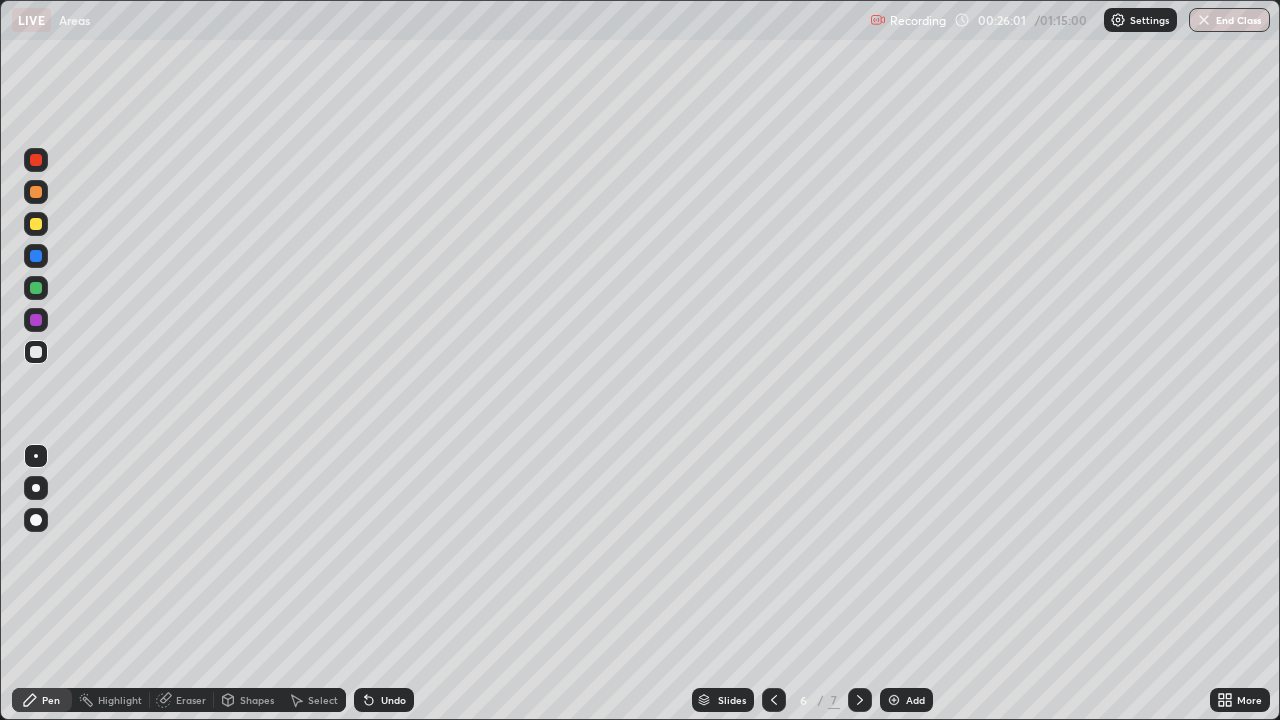 click 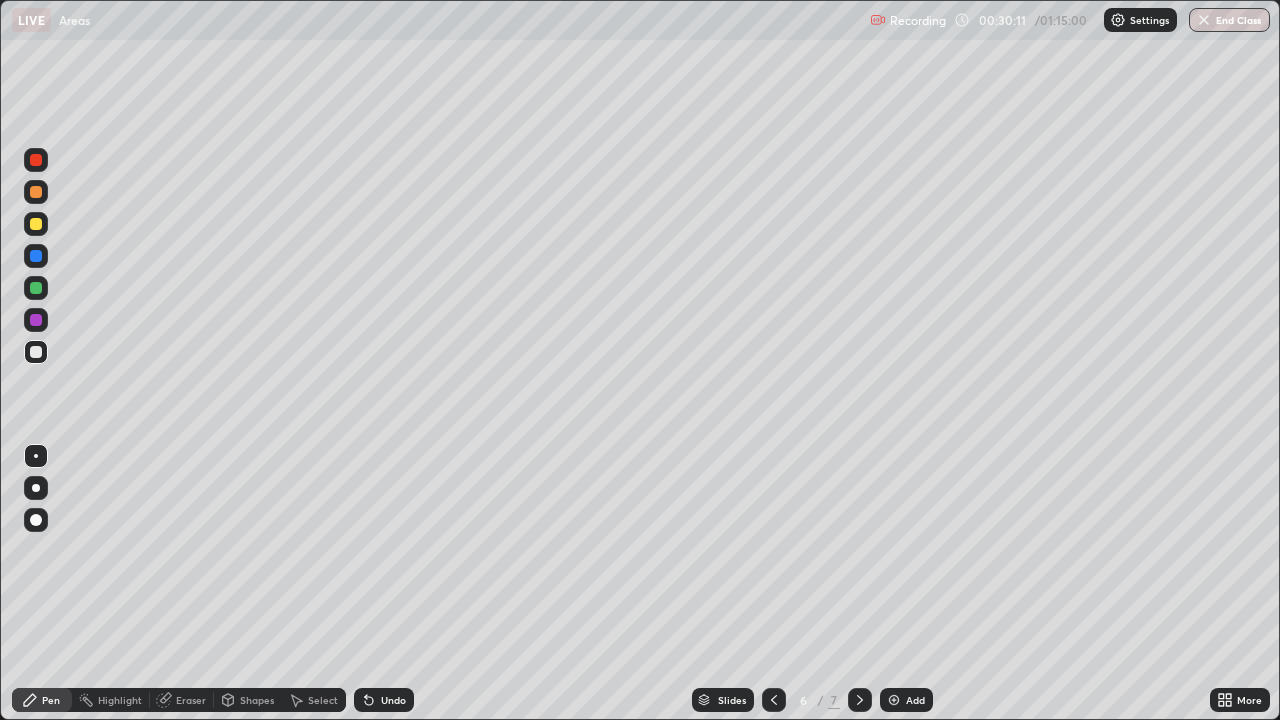 click on "Add" at bounding box center (915, 700) 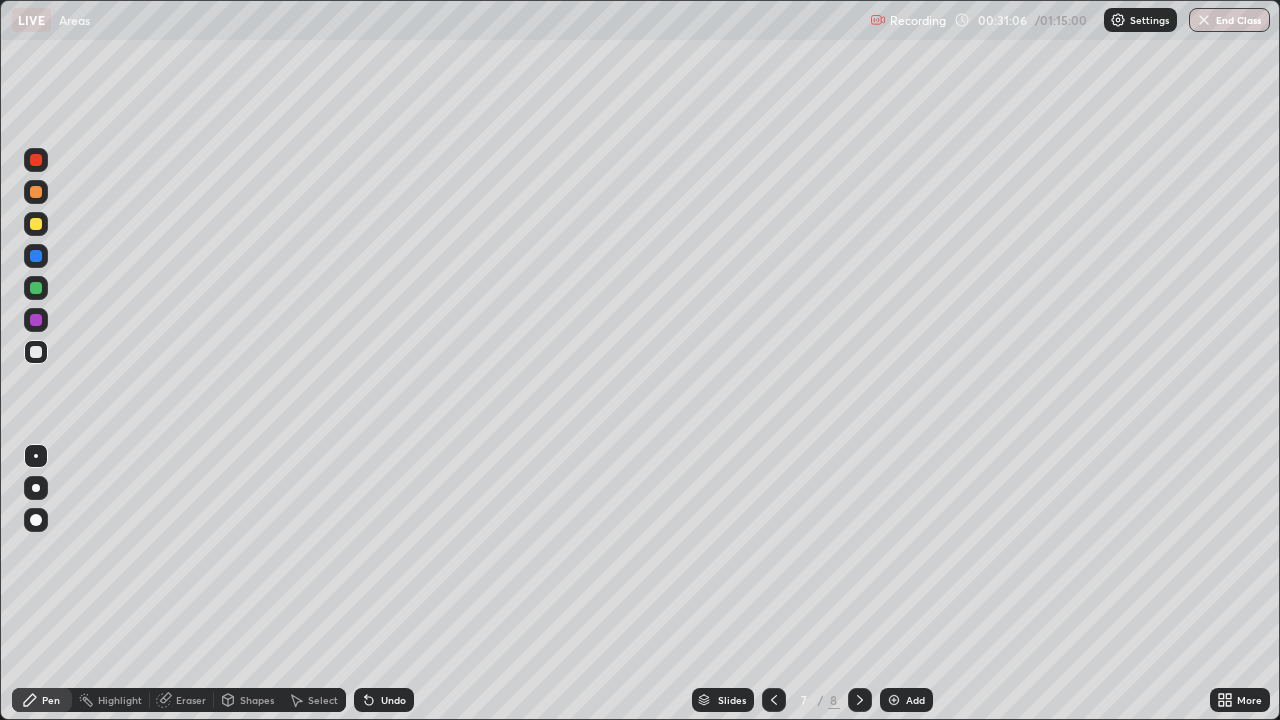 click on "Undo" at bounding box center (393, 700) 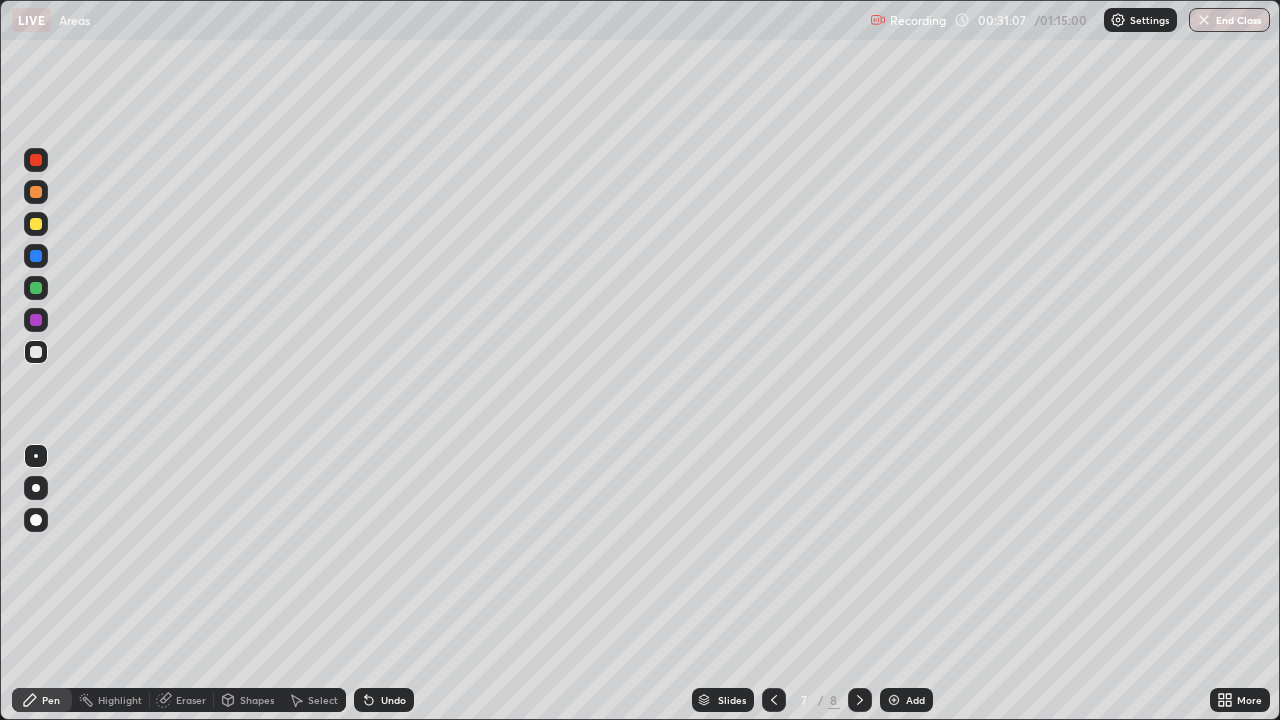 click on "Undo" at bounding box center [393, 700] 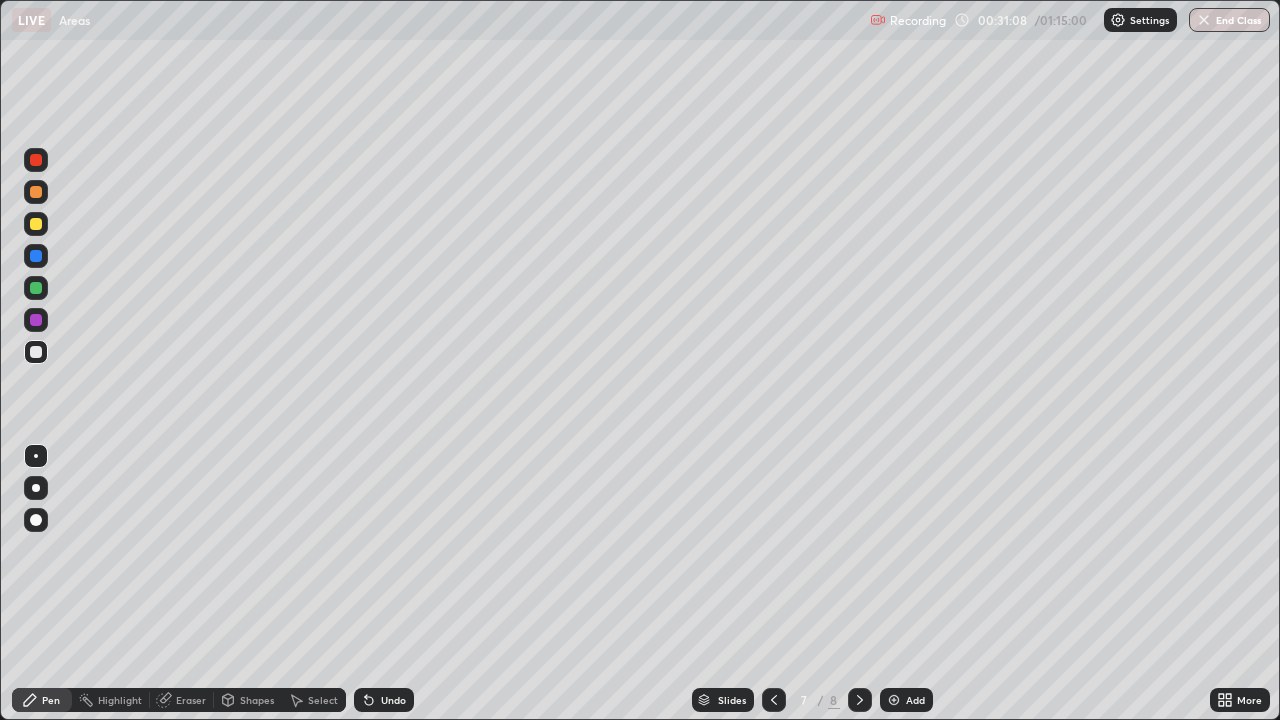 click on "Undo" at bounding box center [393, 700] 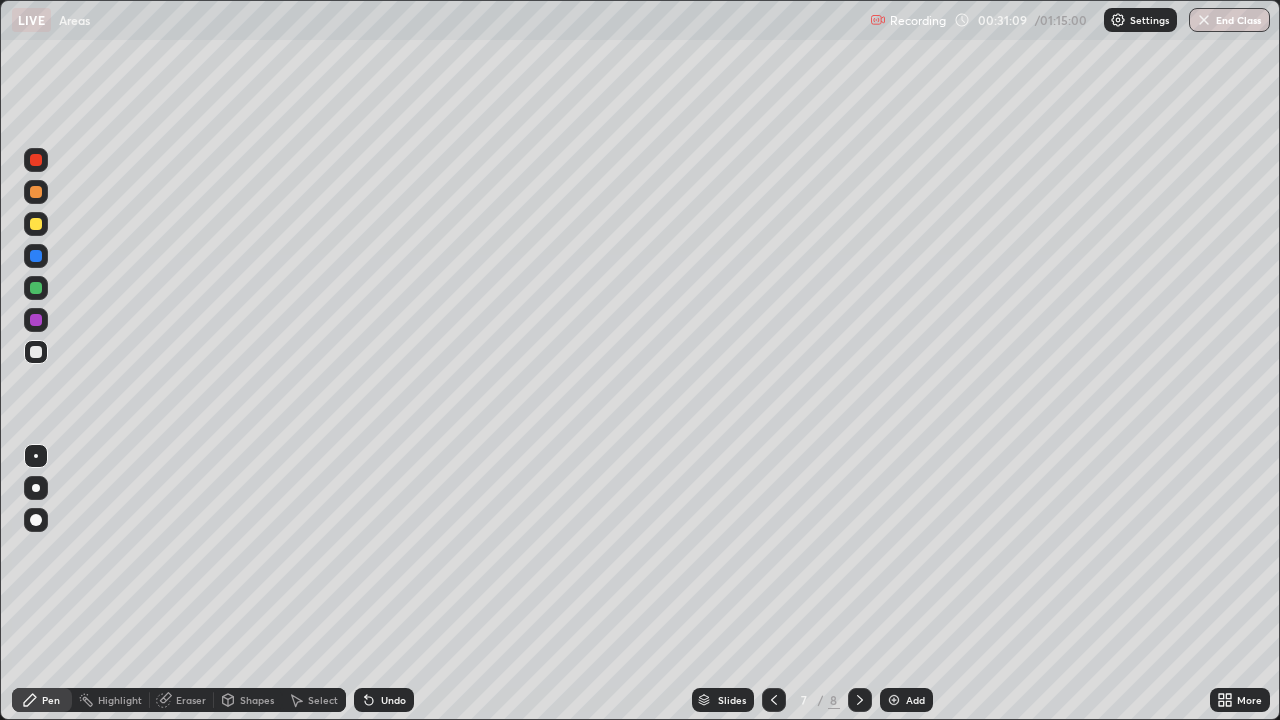 click on "Undo" at bounding box center [384, 700] 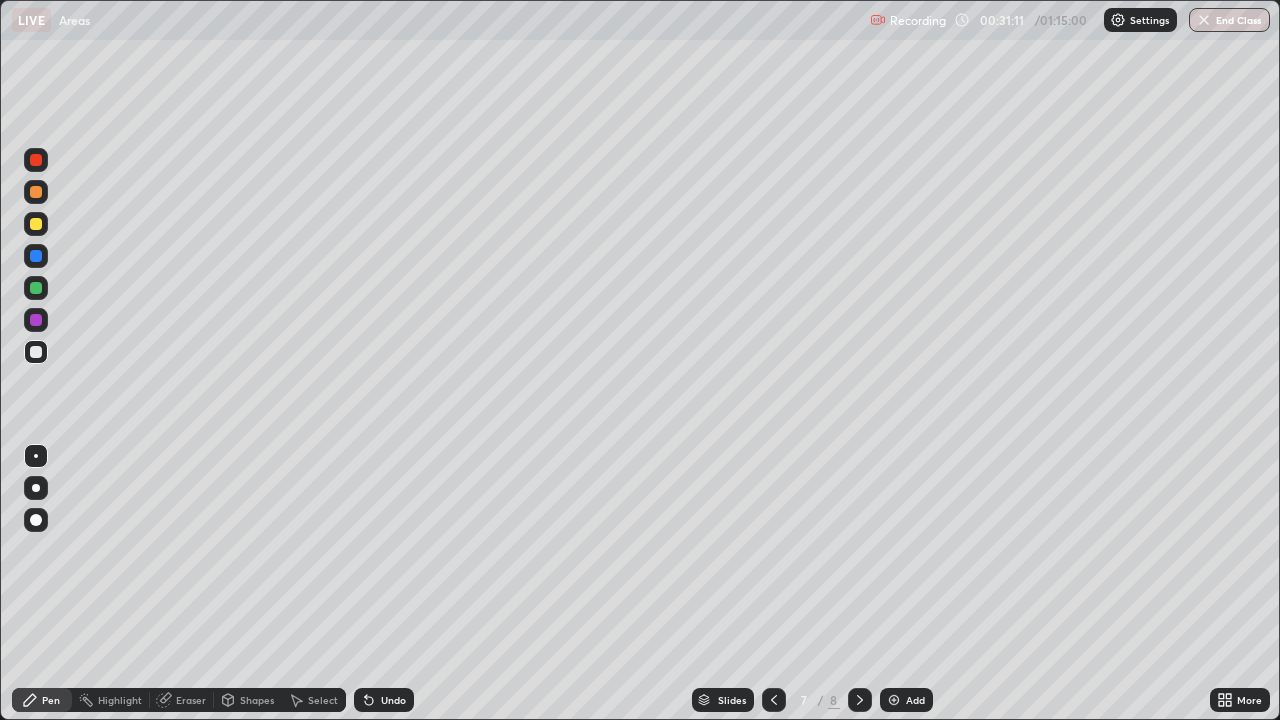 click on "Pen" at bounding box center [51, 700] 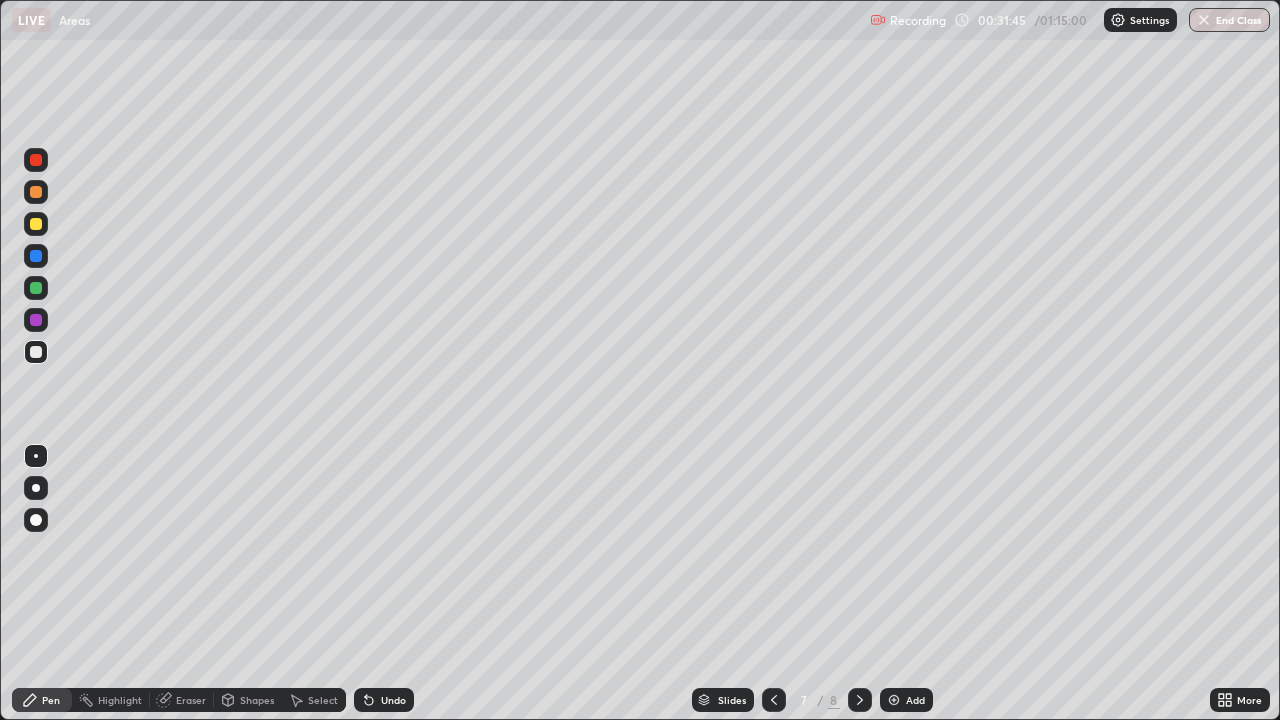 click at bounding box center (36, 224) 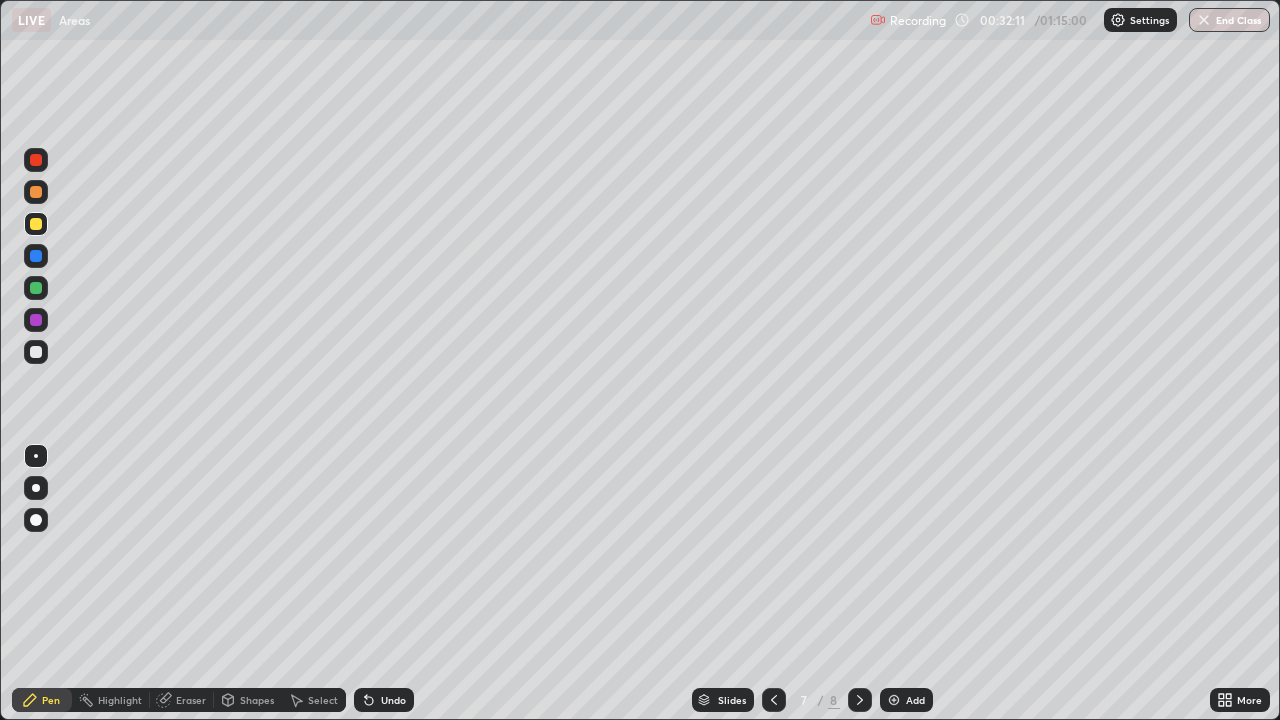 click at bounding box center (36, 352) 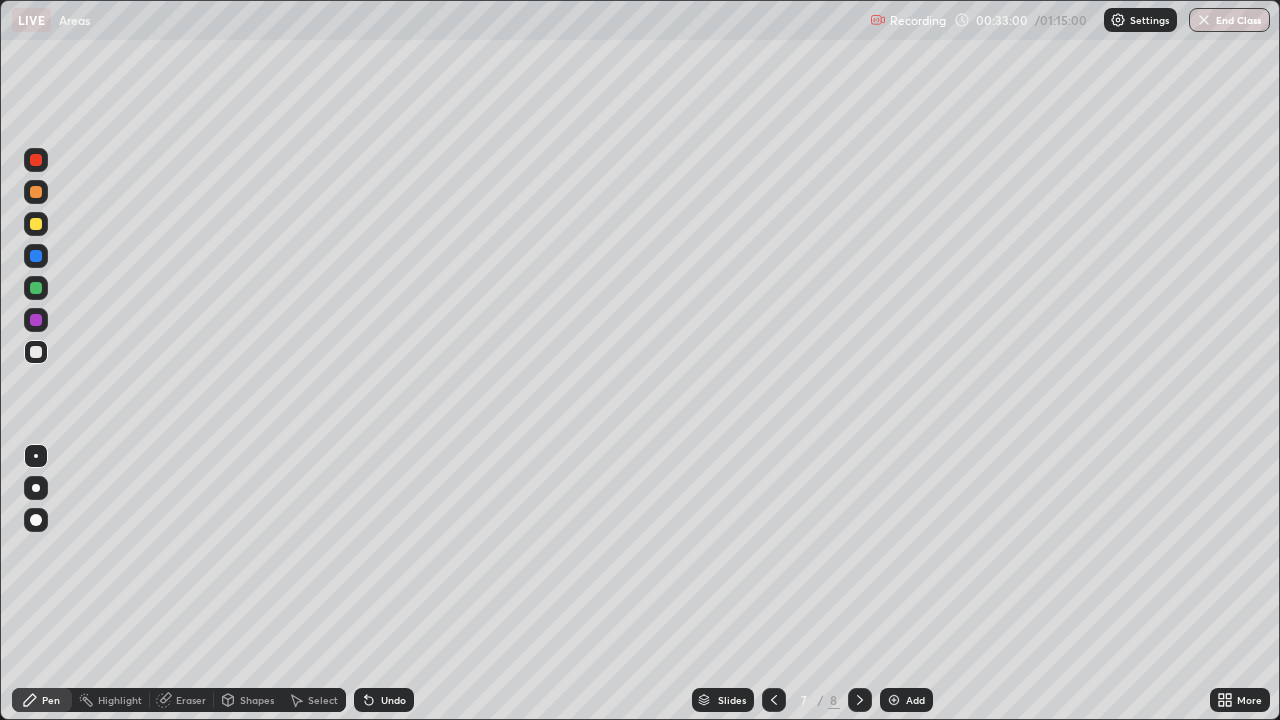 click on "Undo" at bounding box center (384, 700) 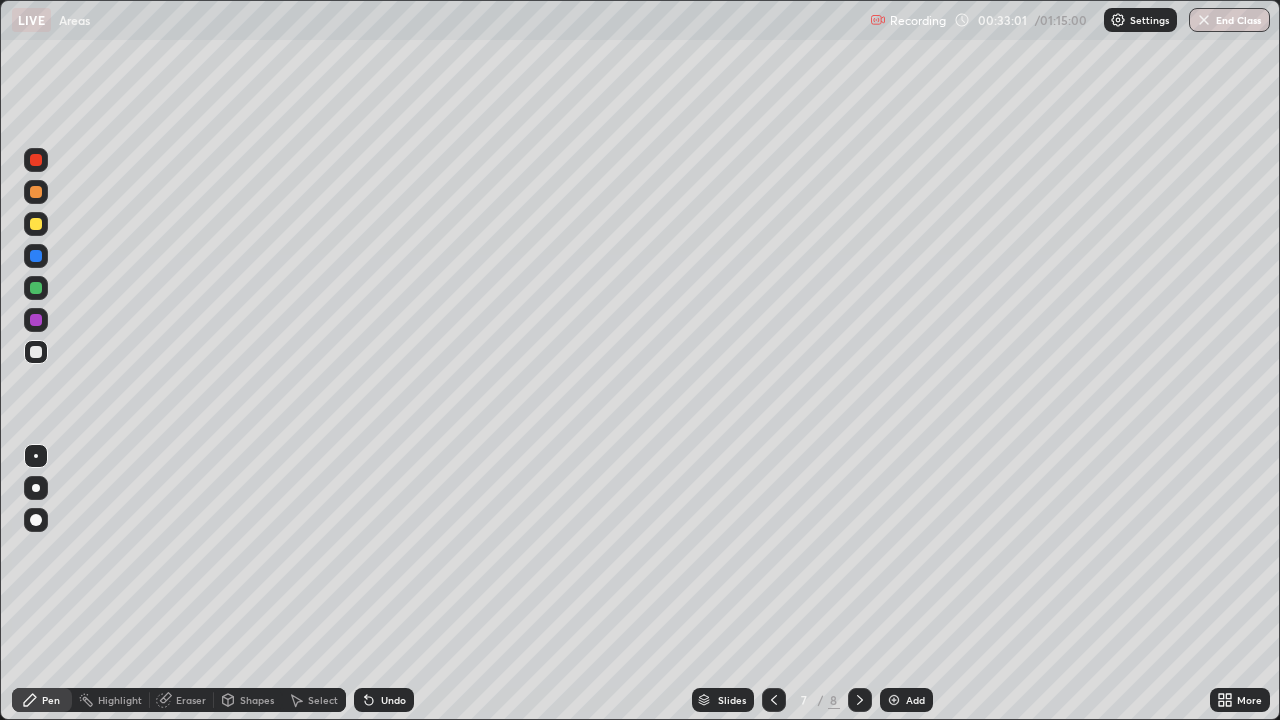 click on "Undo" at bounding box center (384, 700) 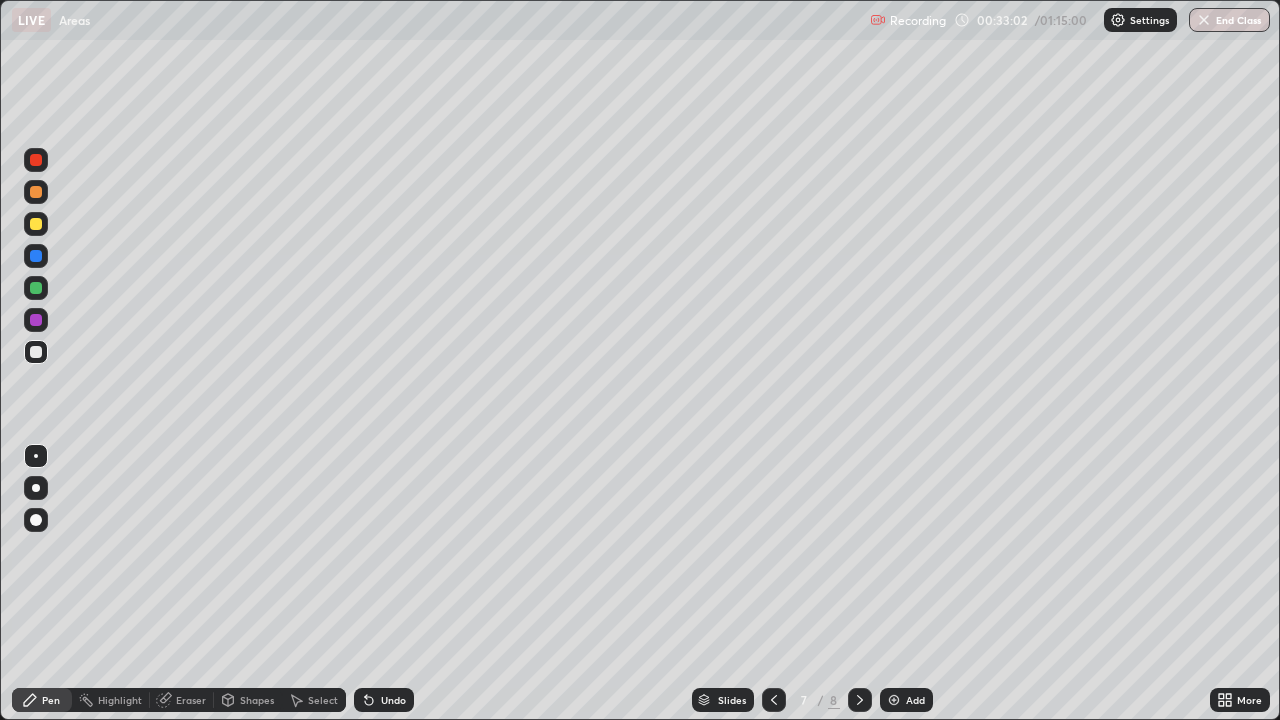click on "Undo" at bounding box center [393, 700] 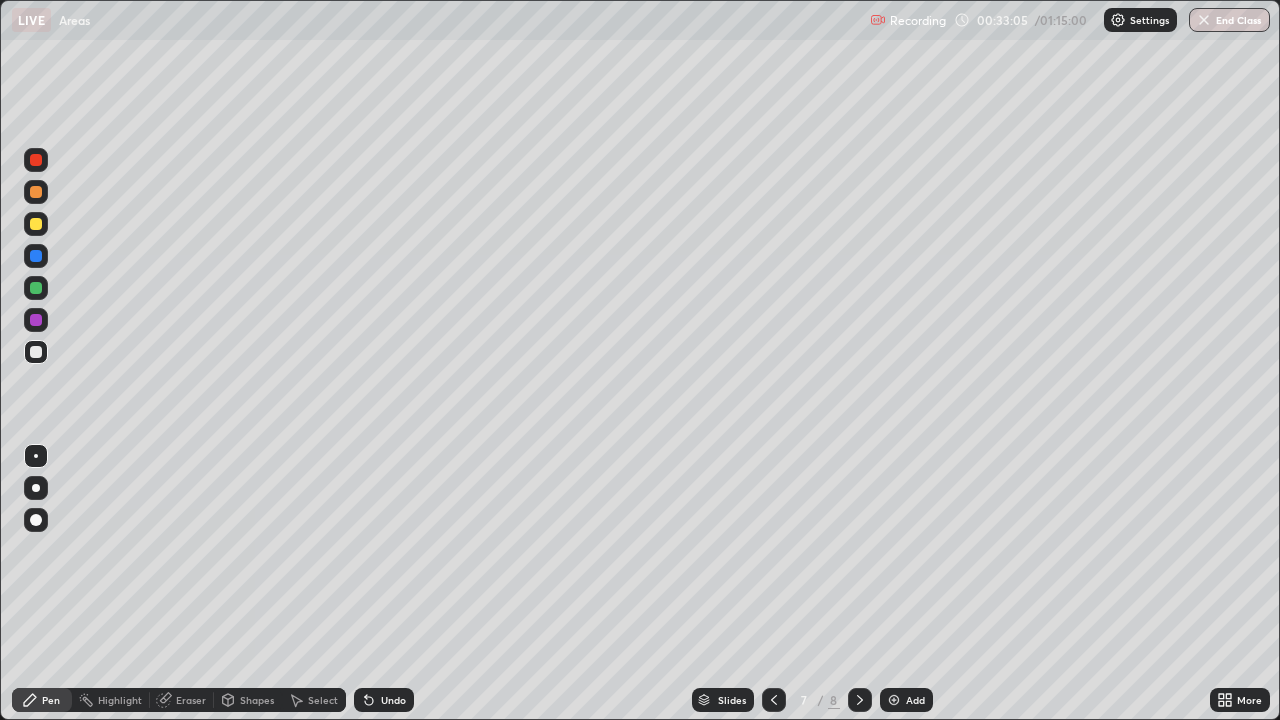 click 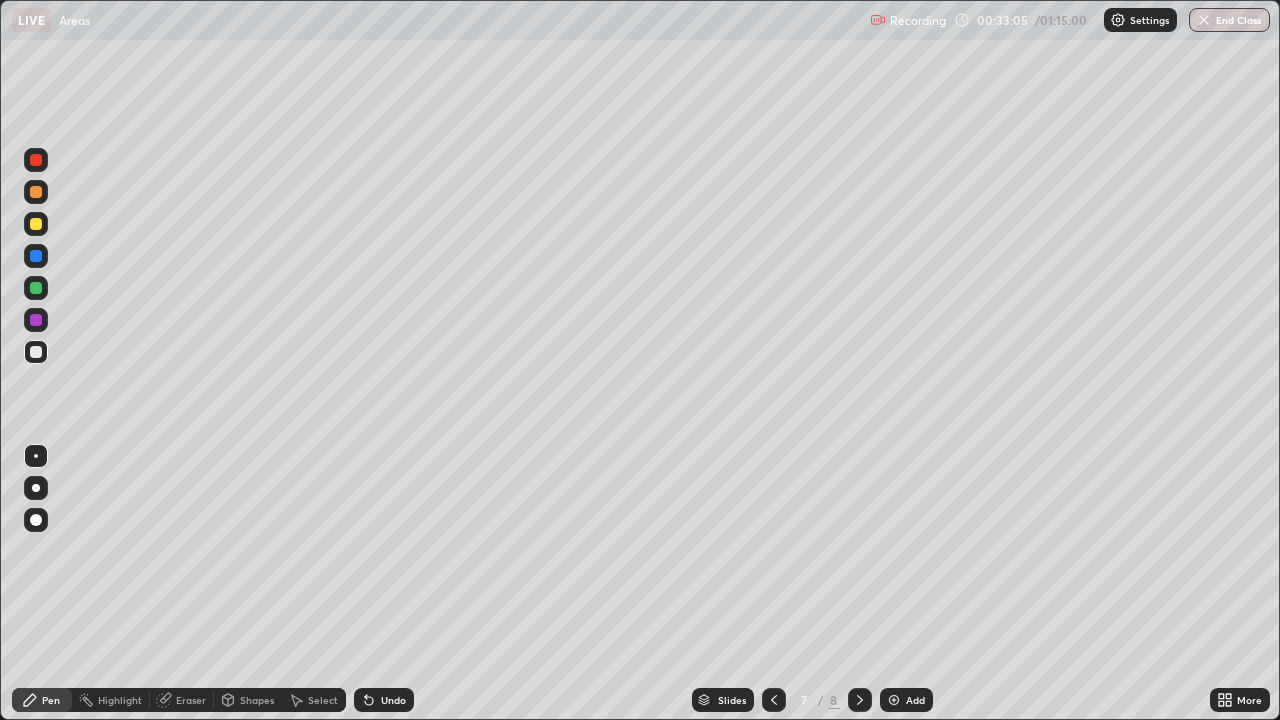 click on "Undo" at bounding box center [393, 700] 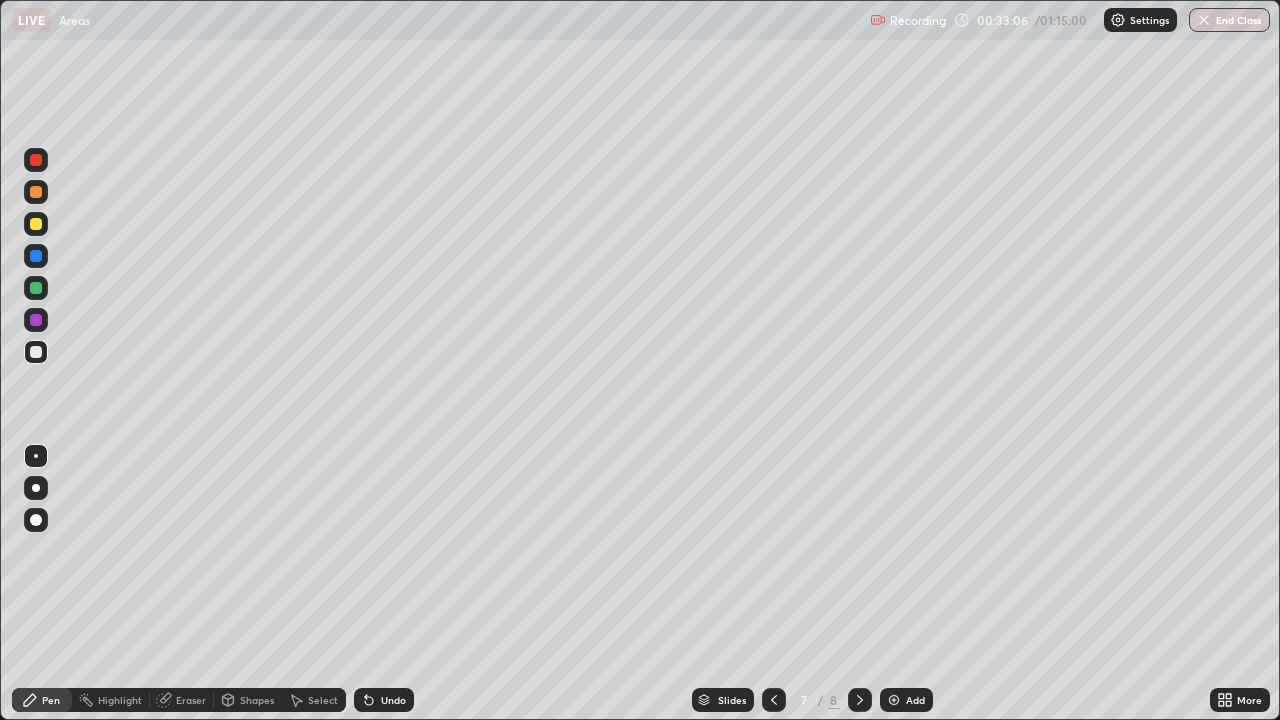 click on "Undo" at bounding box center (393, 700) 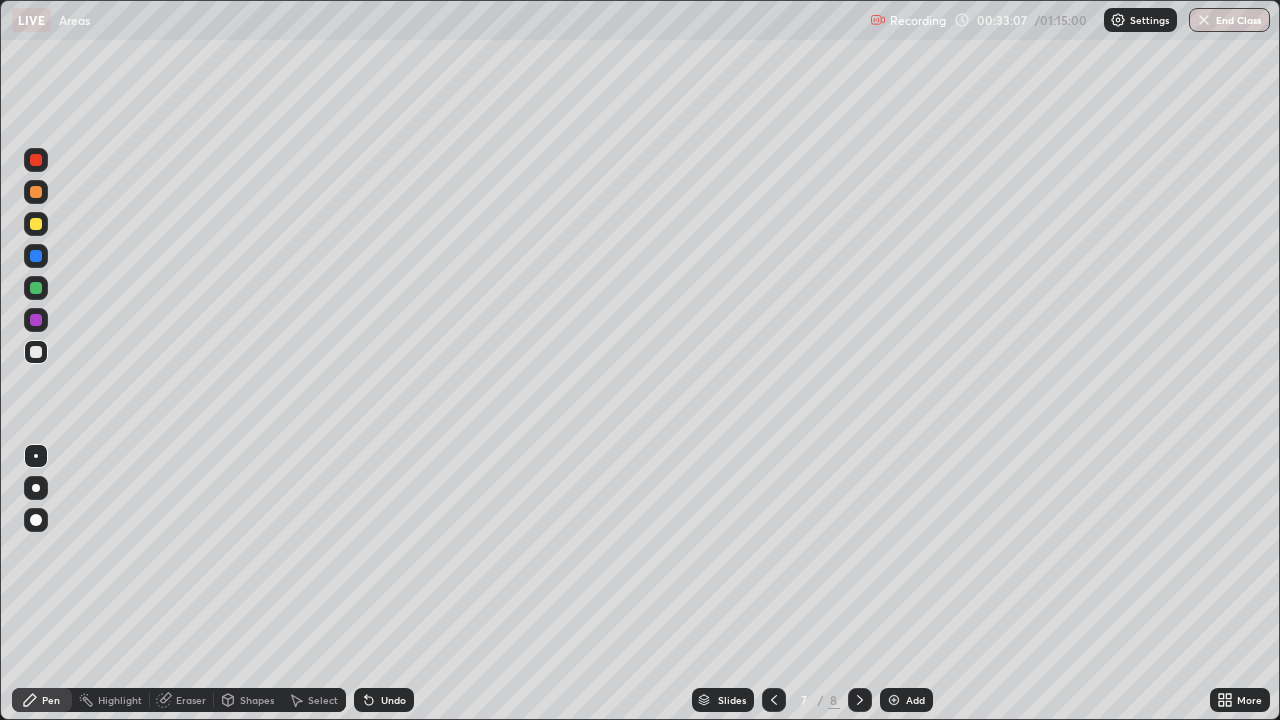 click on "Undo" at bounding box center (393, 700) 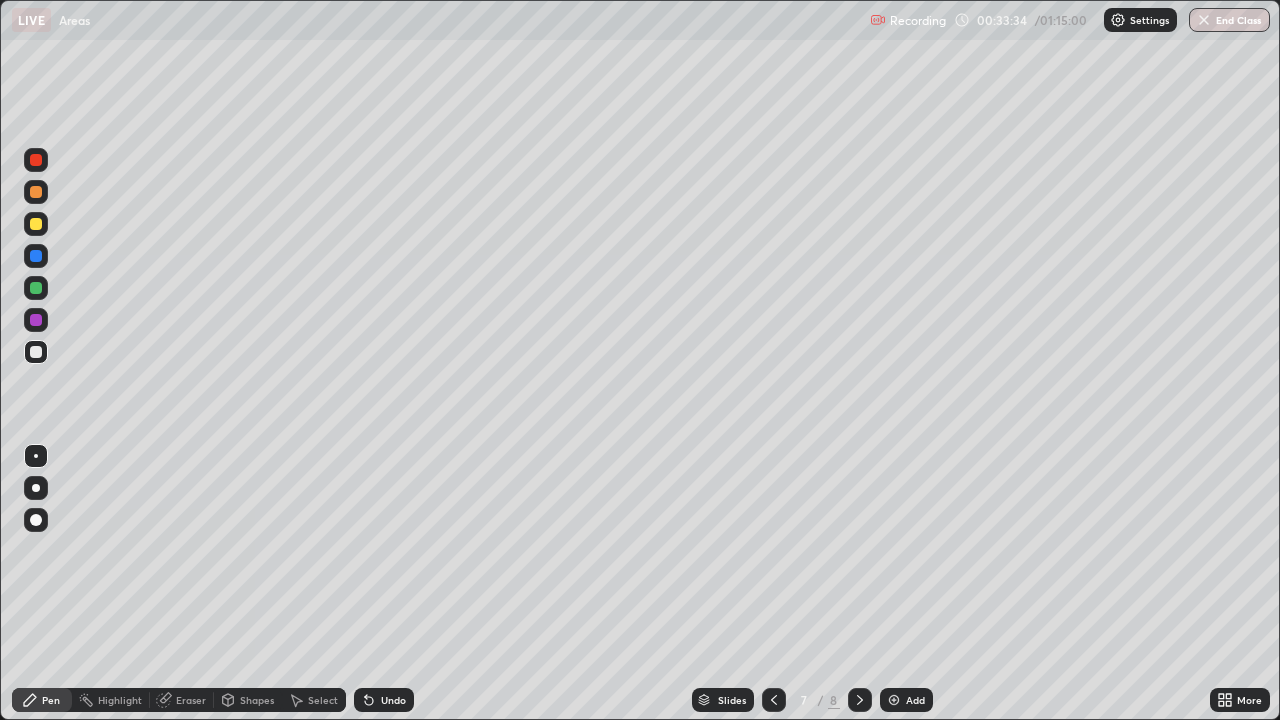 click at bounding box center [36, 288] 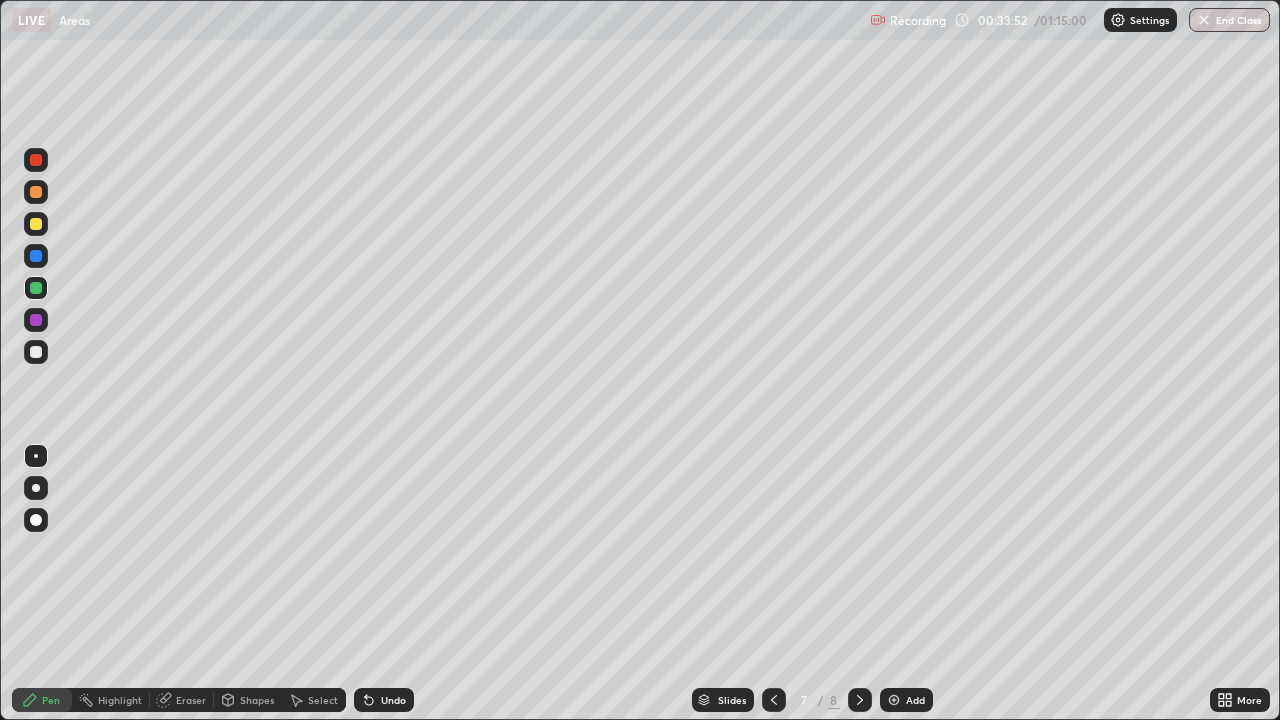 click at bounding box center (36, 352) 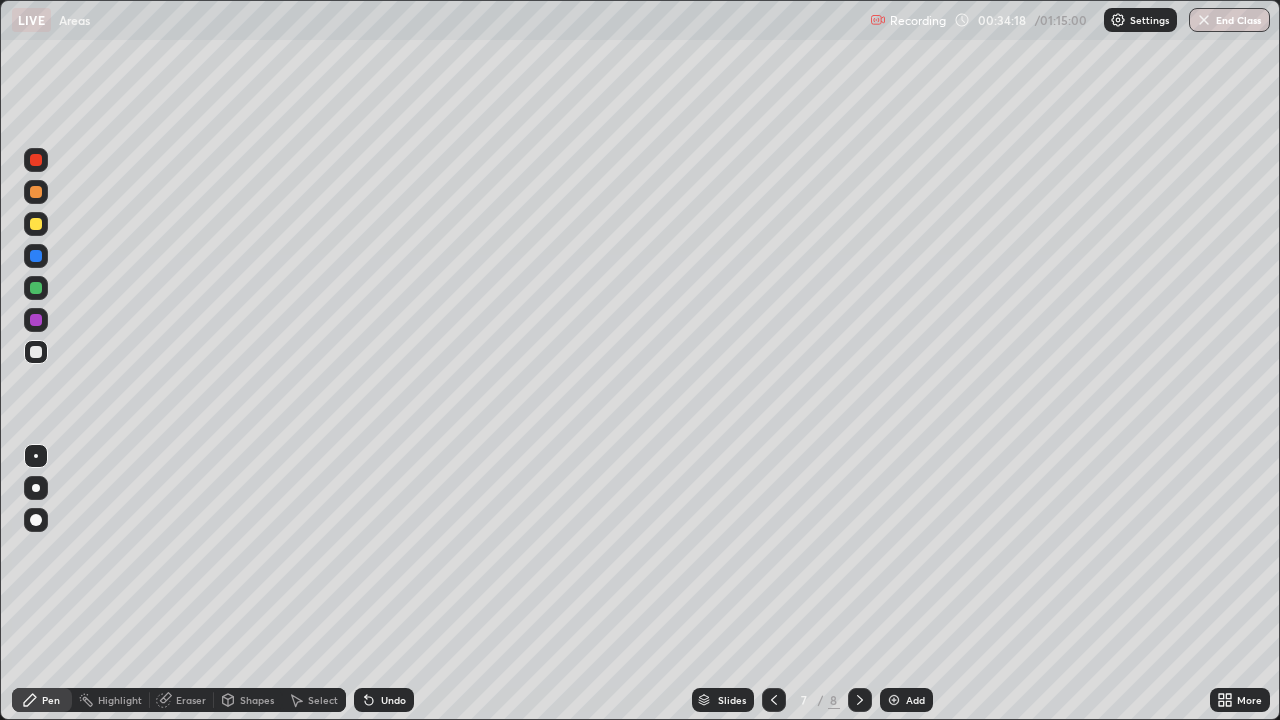 click at bounding box center [36, 288] 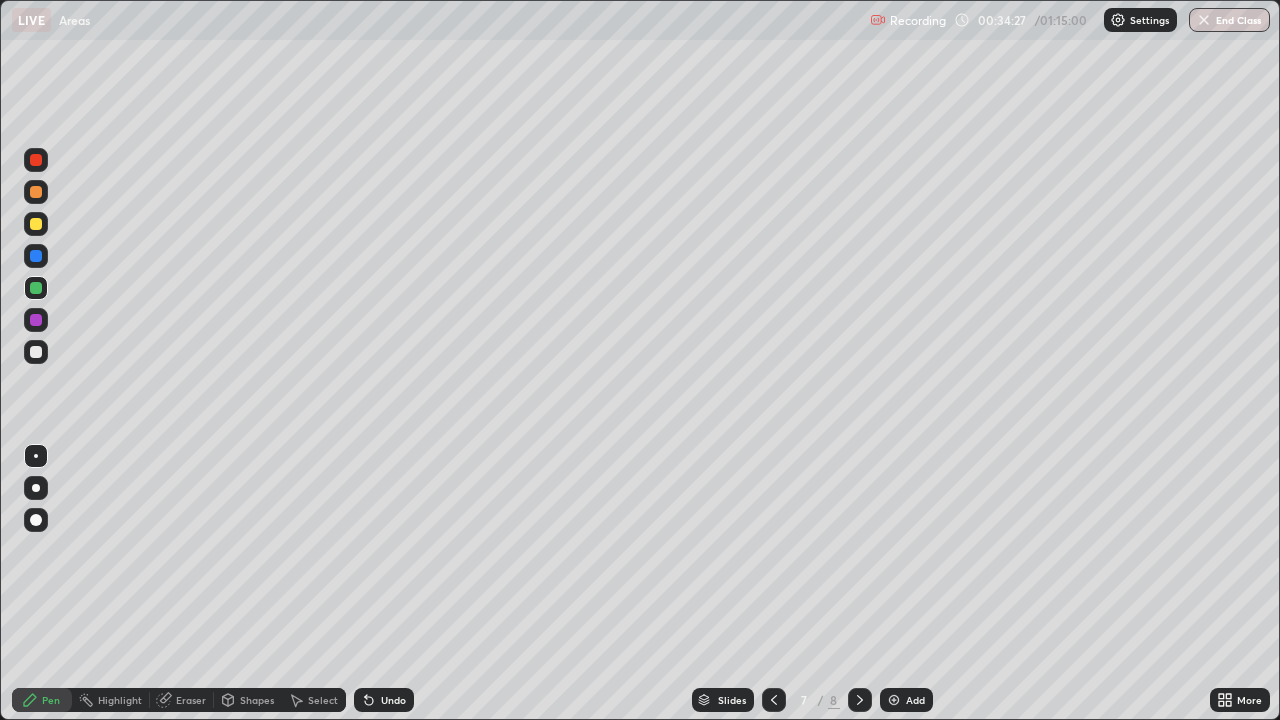 click at bounding box center (36, 352) 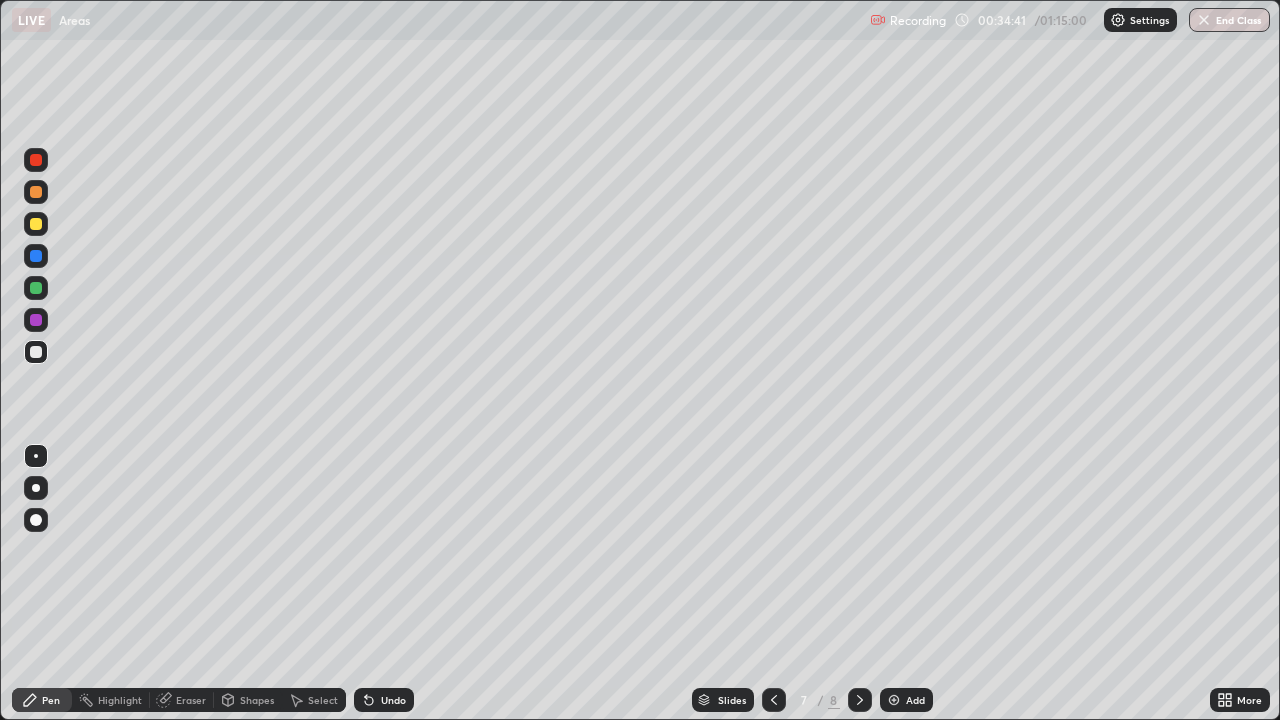 click on "Undo" at bounding box center (393, 700) 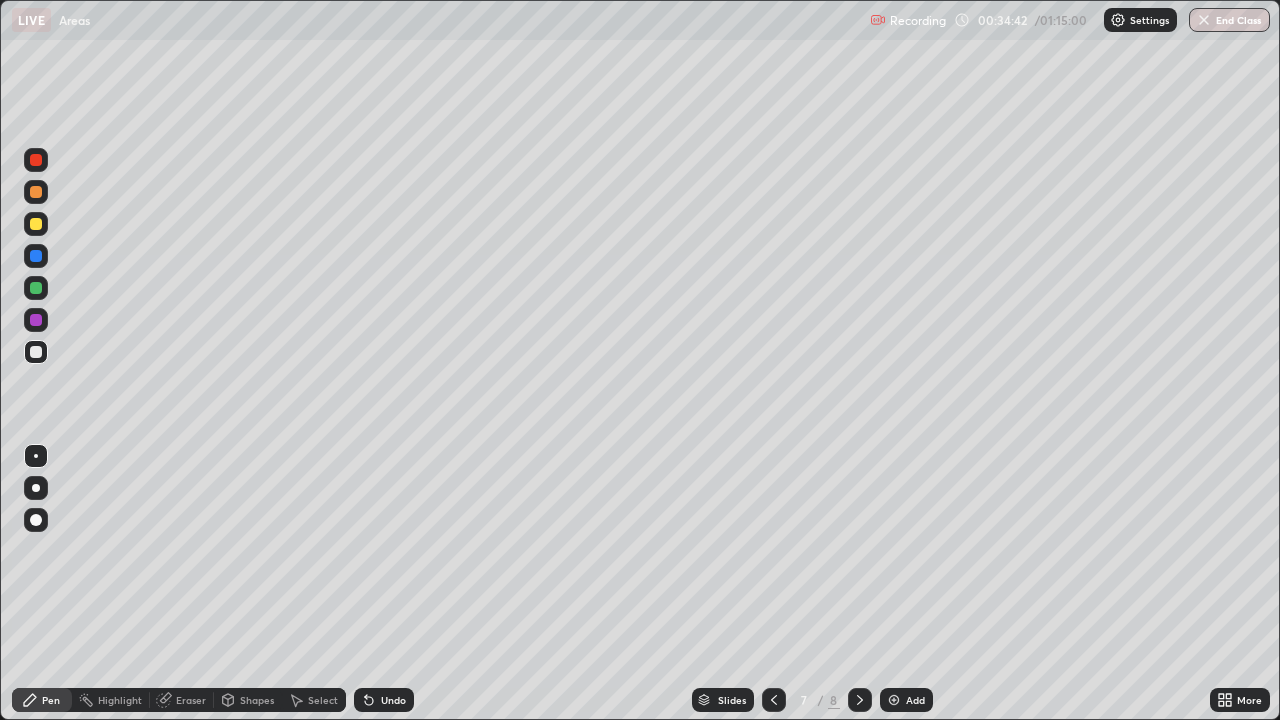 click on "Undo" at bounding box center (393, 700) 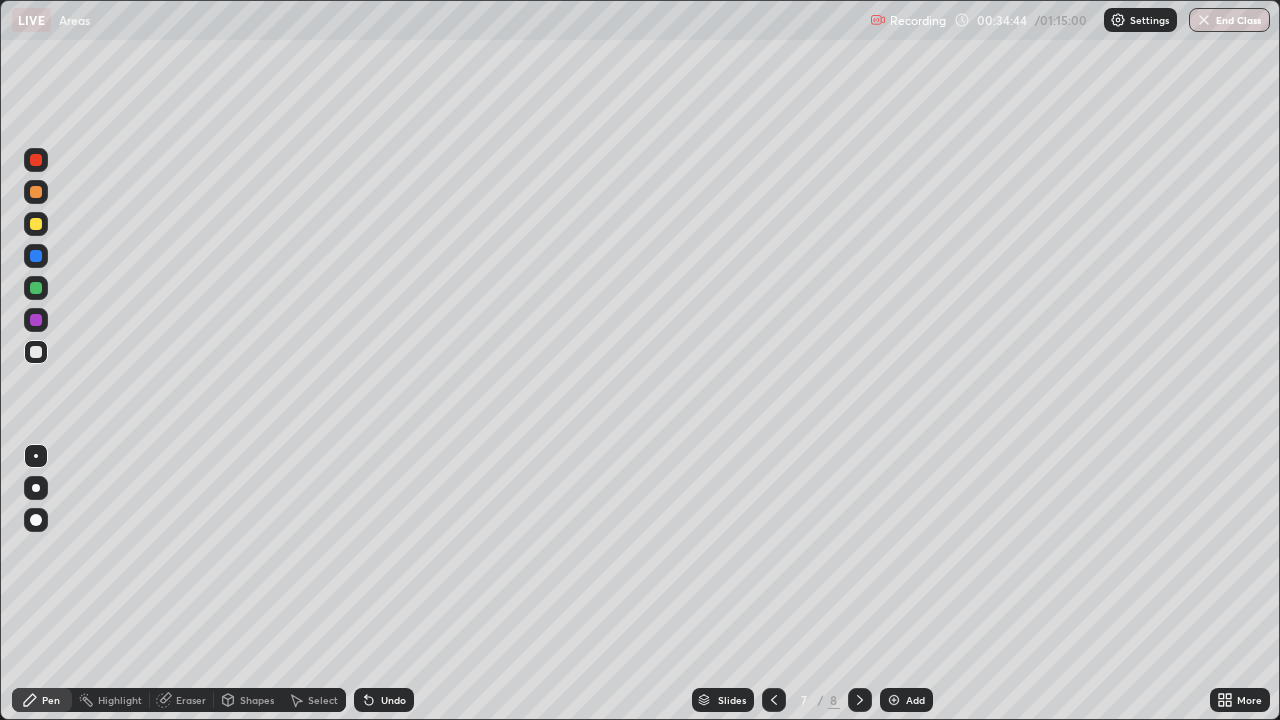 click at bounding box center (36, 352) 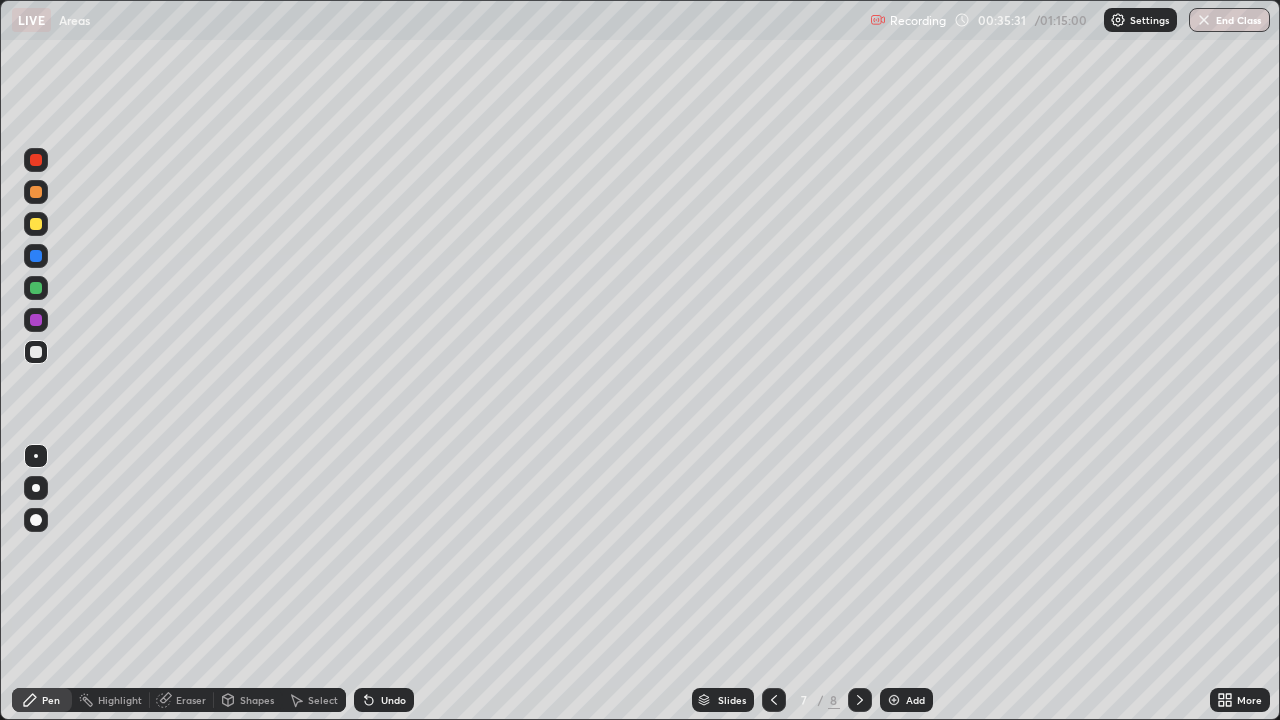 click at bounding box center [36, 288] 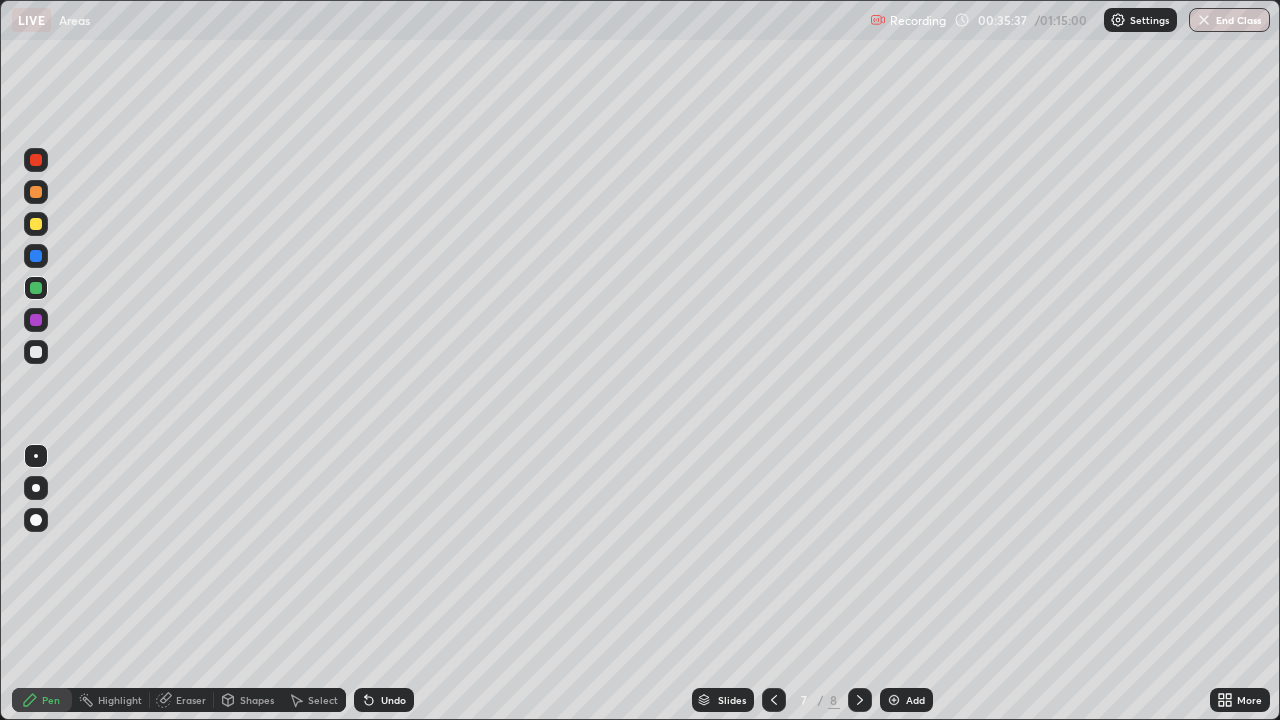 click at bounding box center (36, 352) 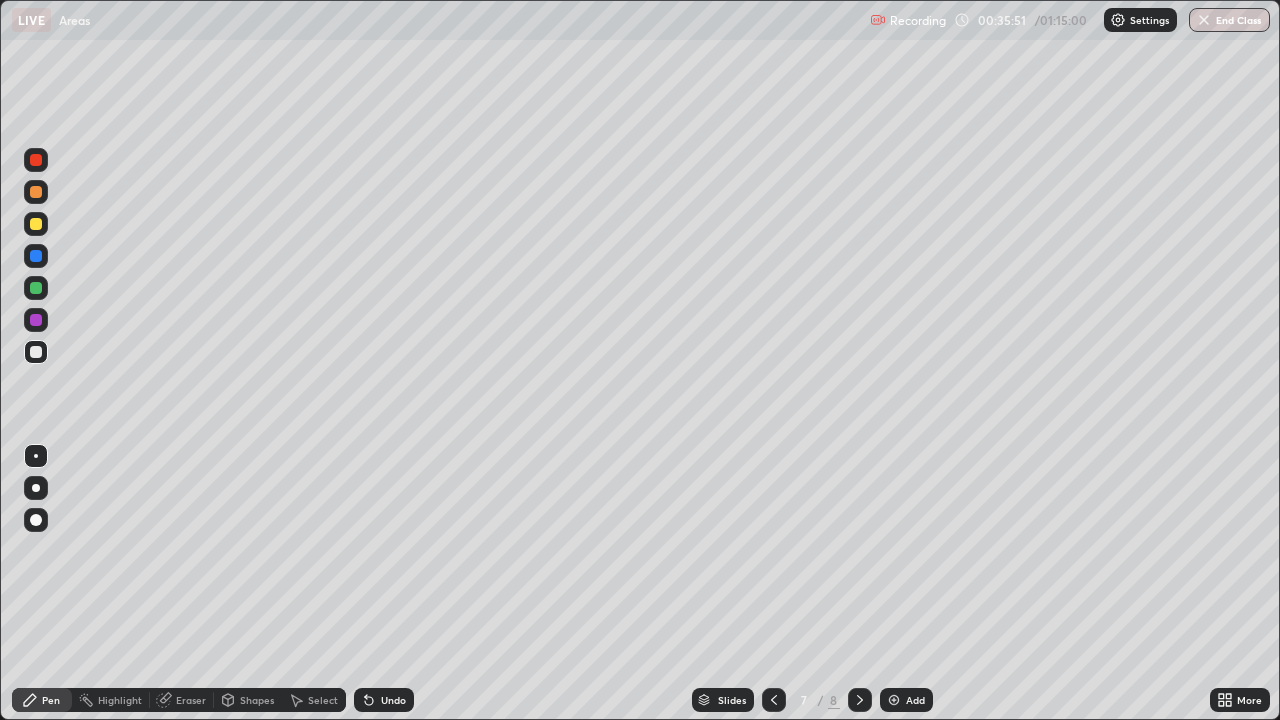 click at bounding box center [36, 288] 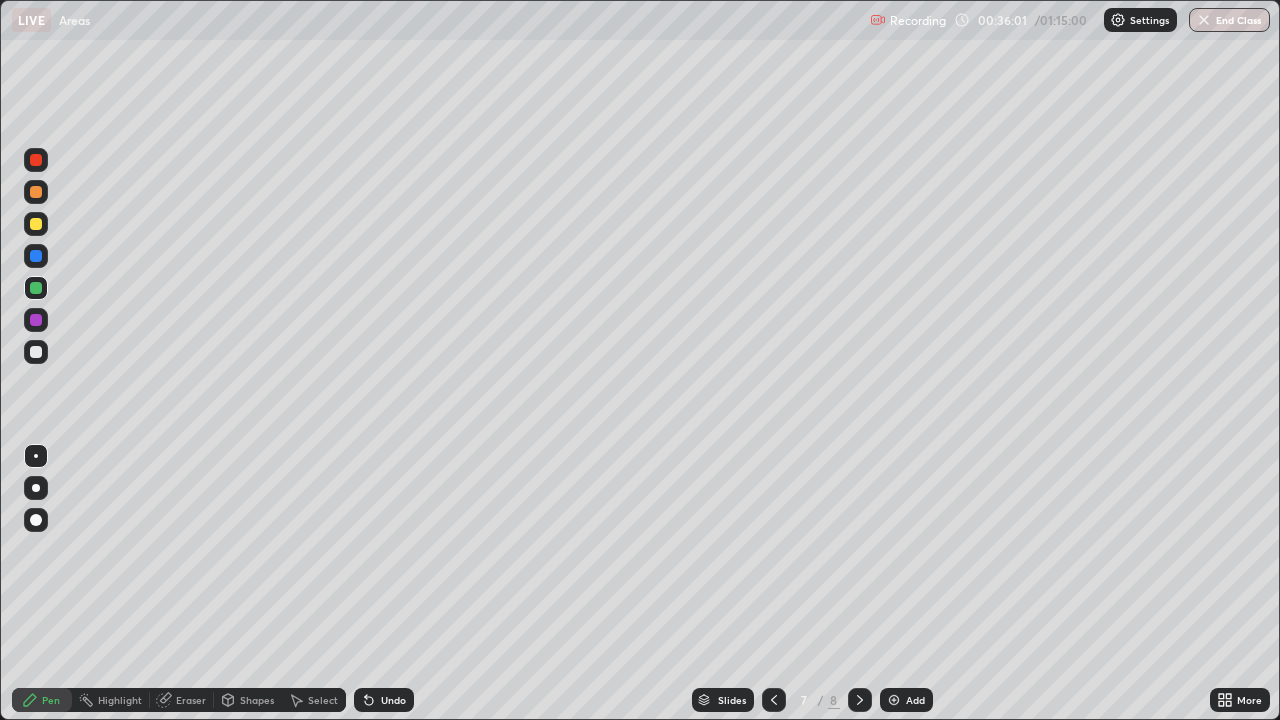click at bounding box center [36, 352] 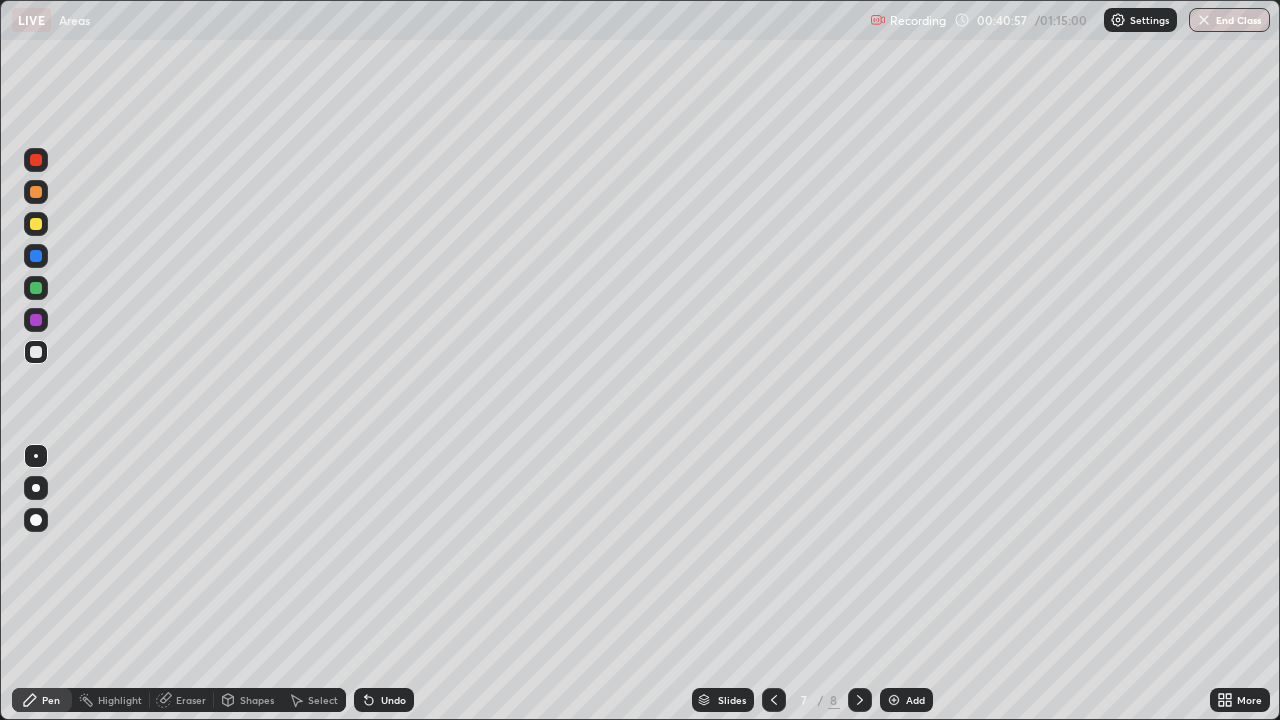 click on "Add" at bounding box center (906, 700) 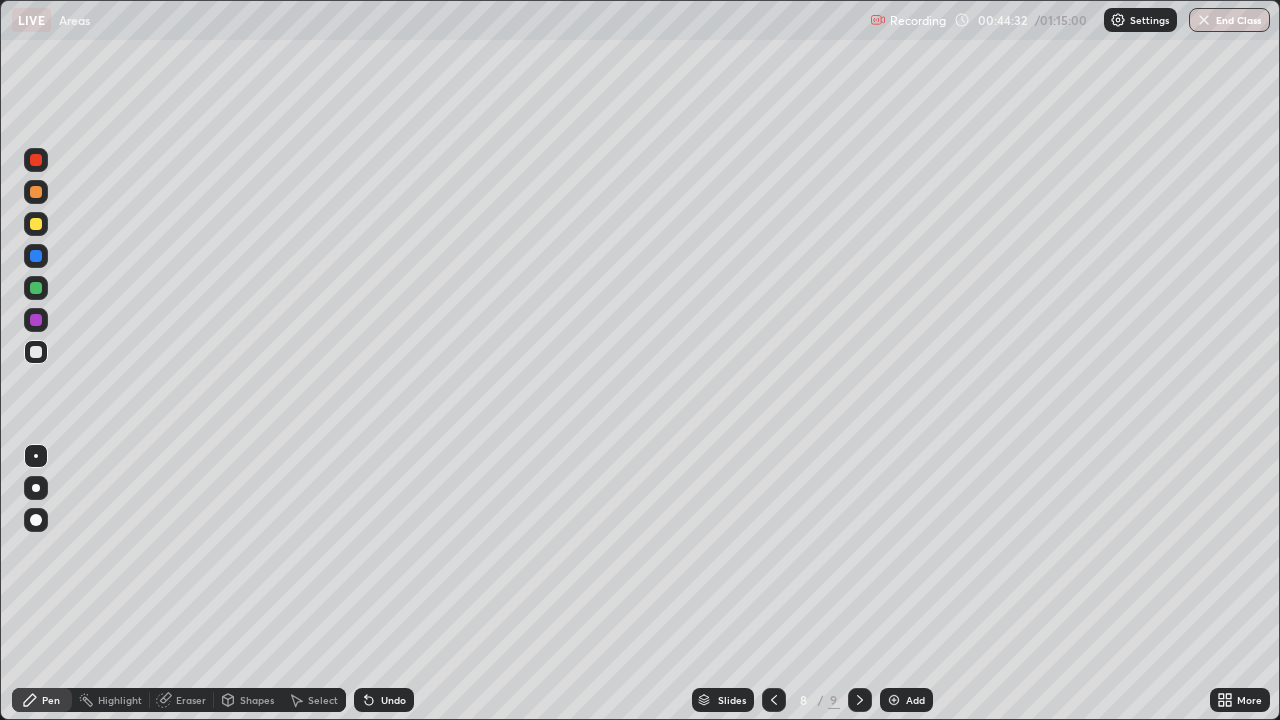 click at bounding box center [36, 224] 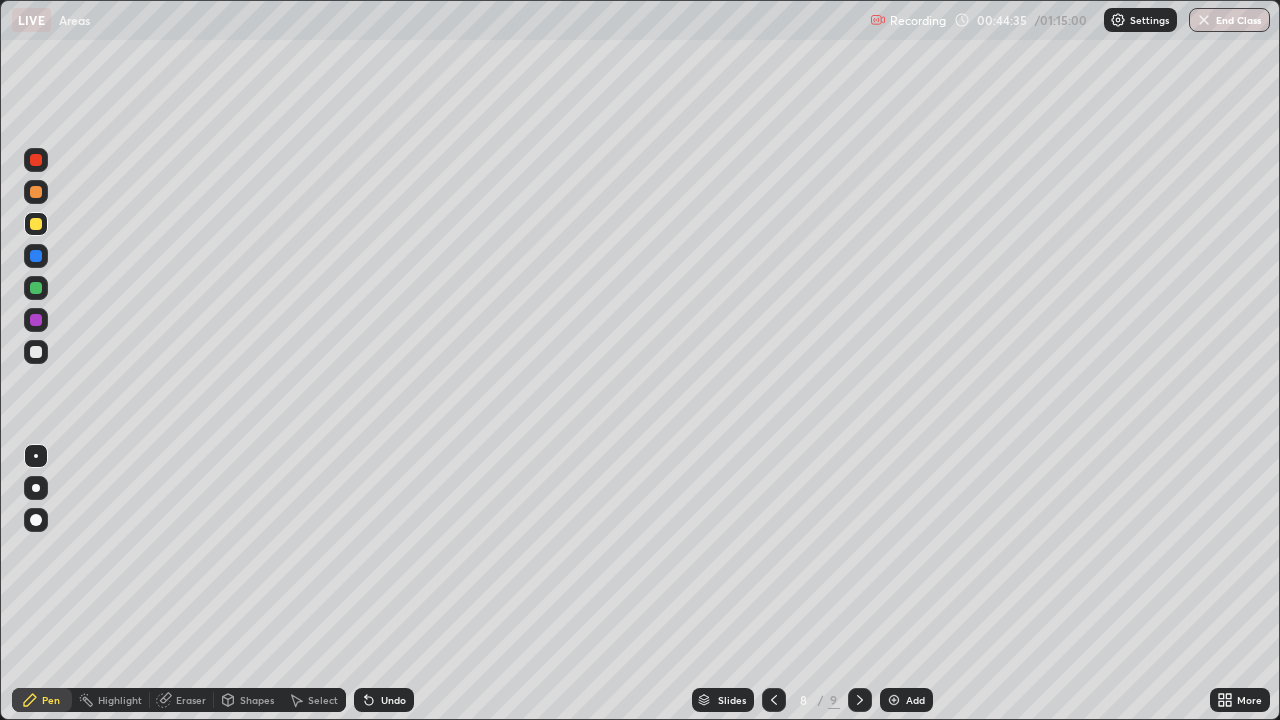 click 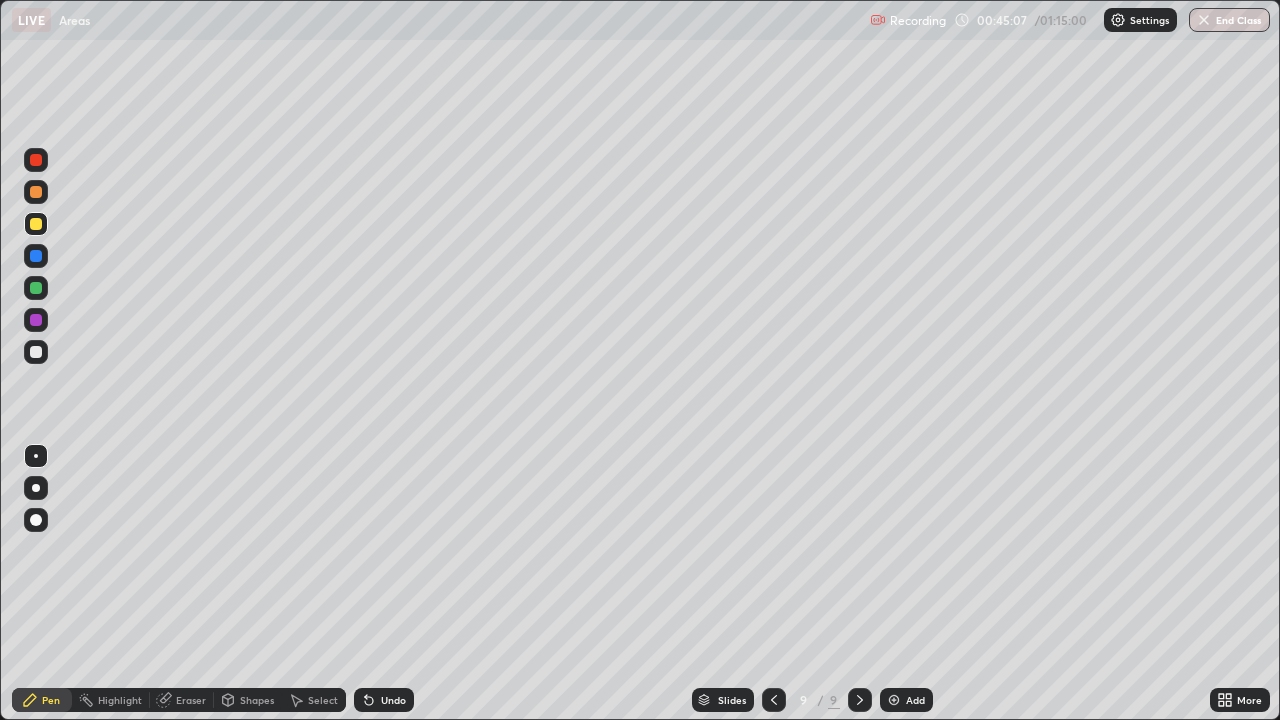 click on "Undo" at bounding box center (393, 700) 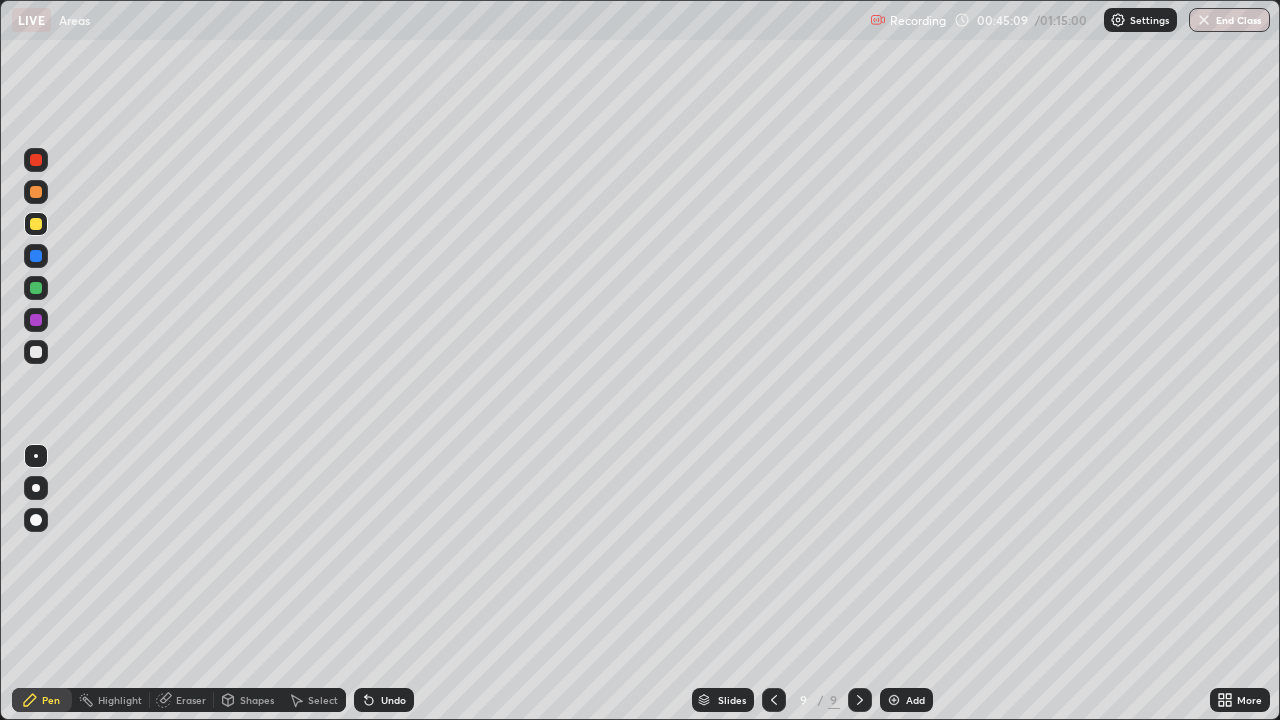 click on "Undo" at bounding box center (393, 700) 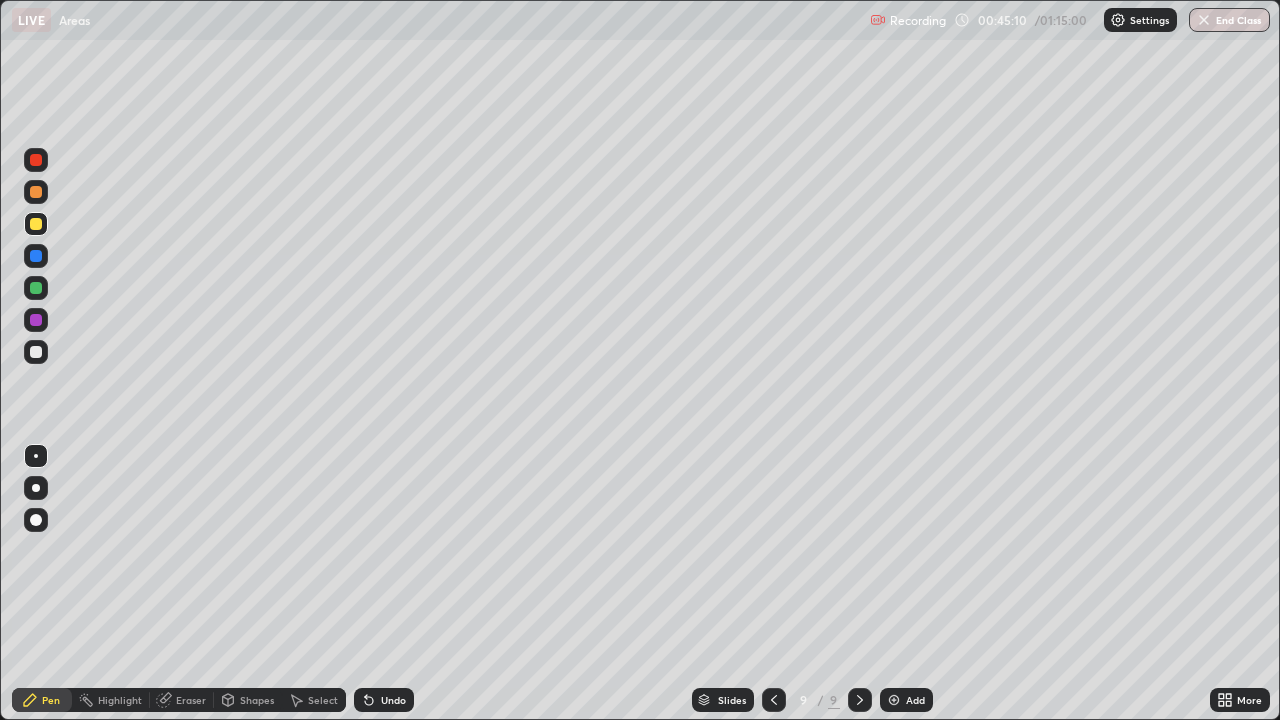 click on "Undo" at bounding box center [393, 700] 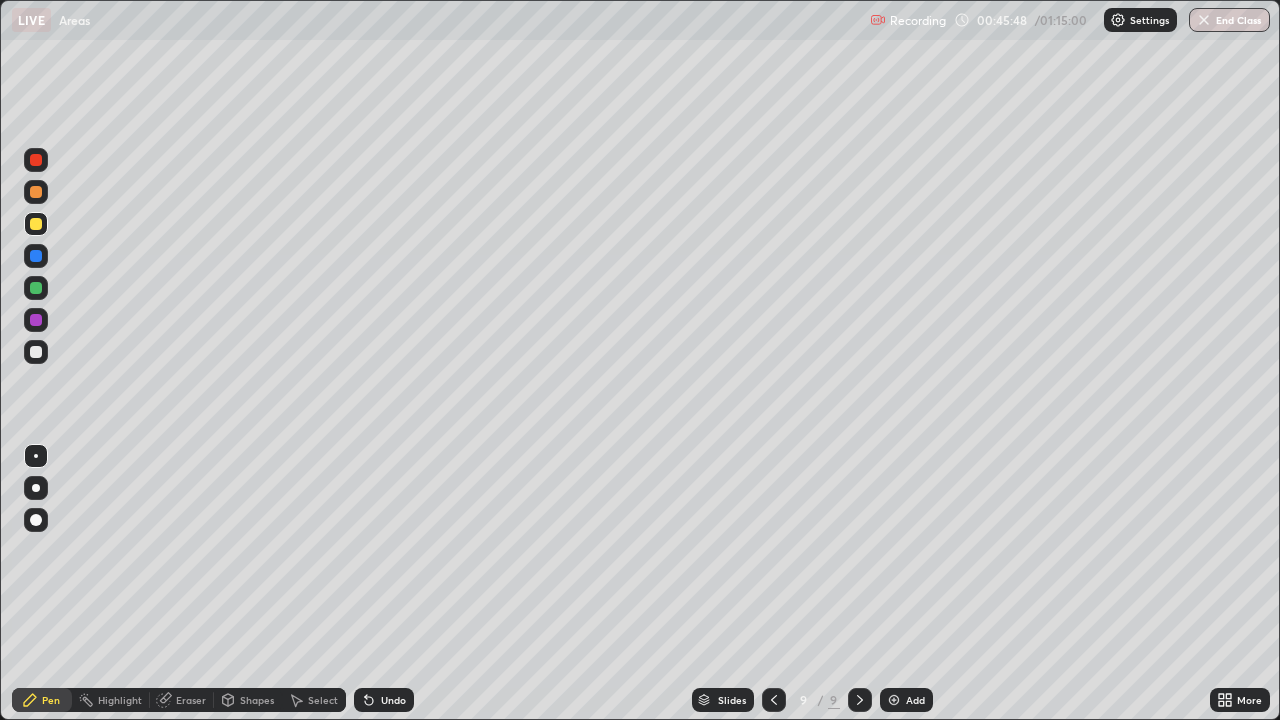 click 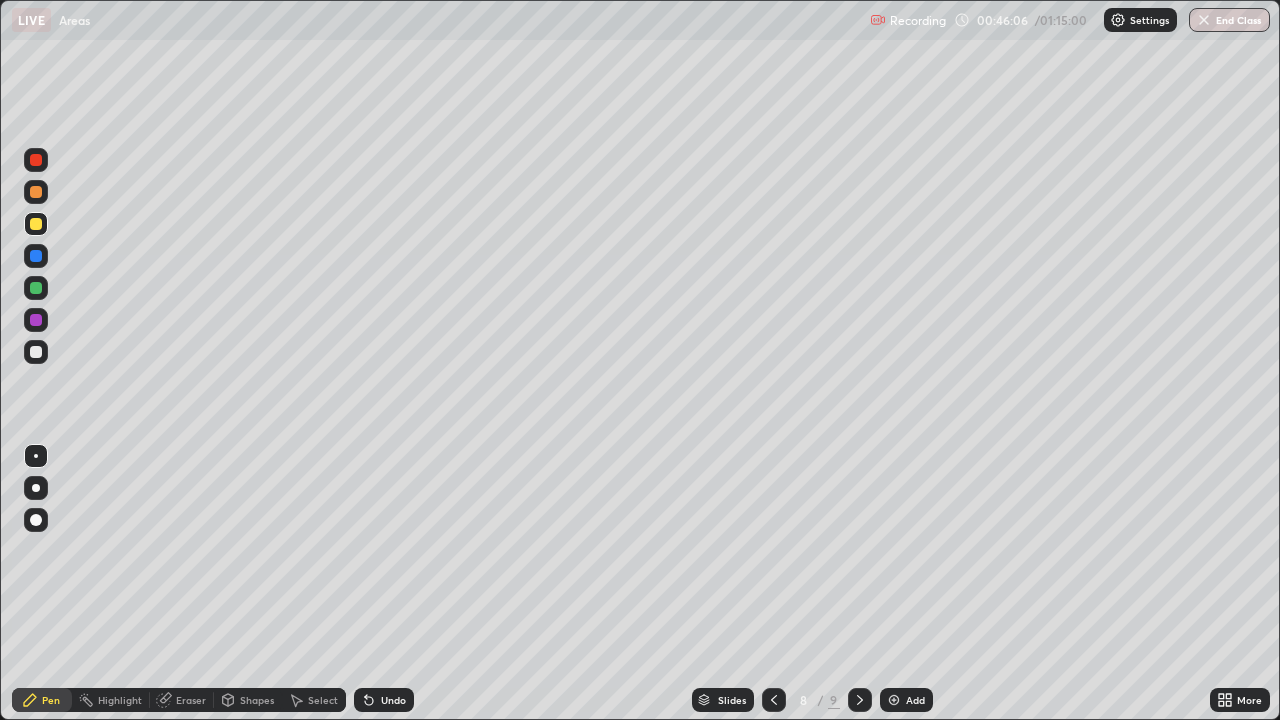 click at bounding box center (36, 352) 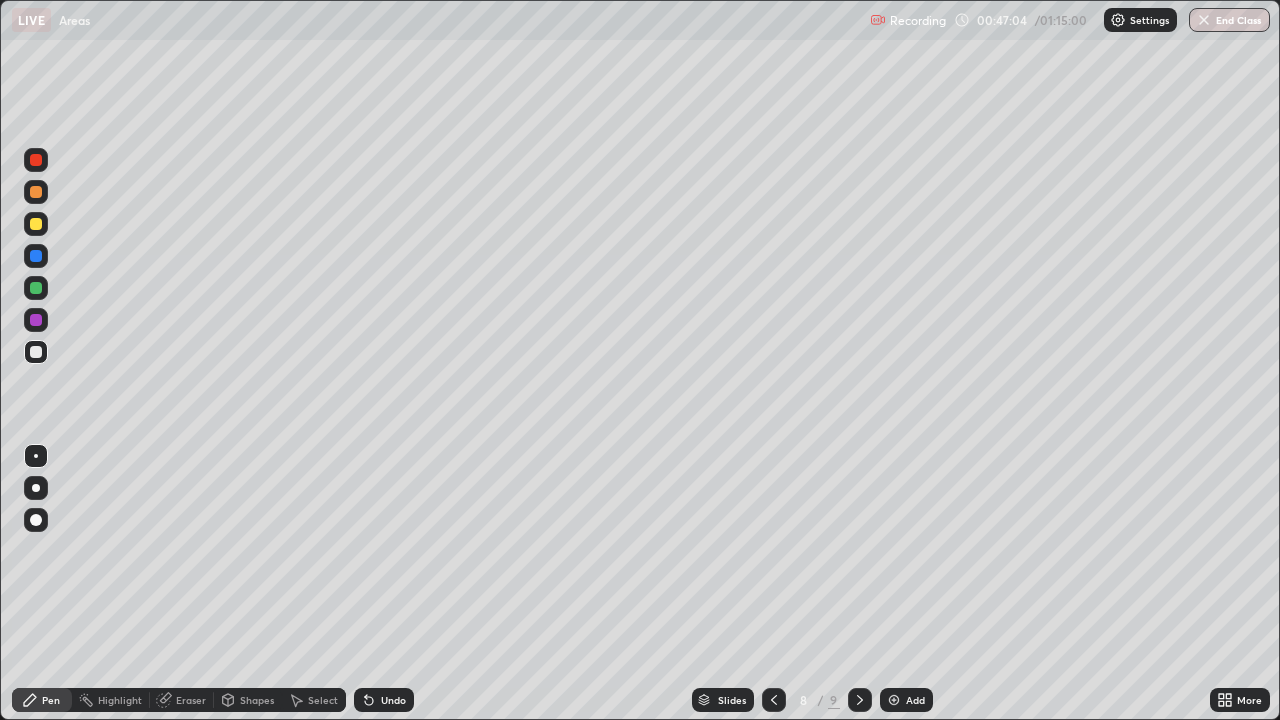 click on "Undo" at bounding box center [393, 700] 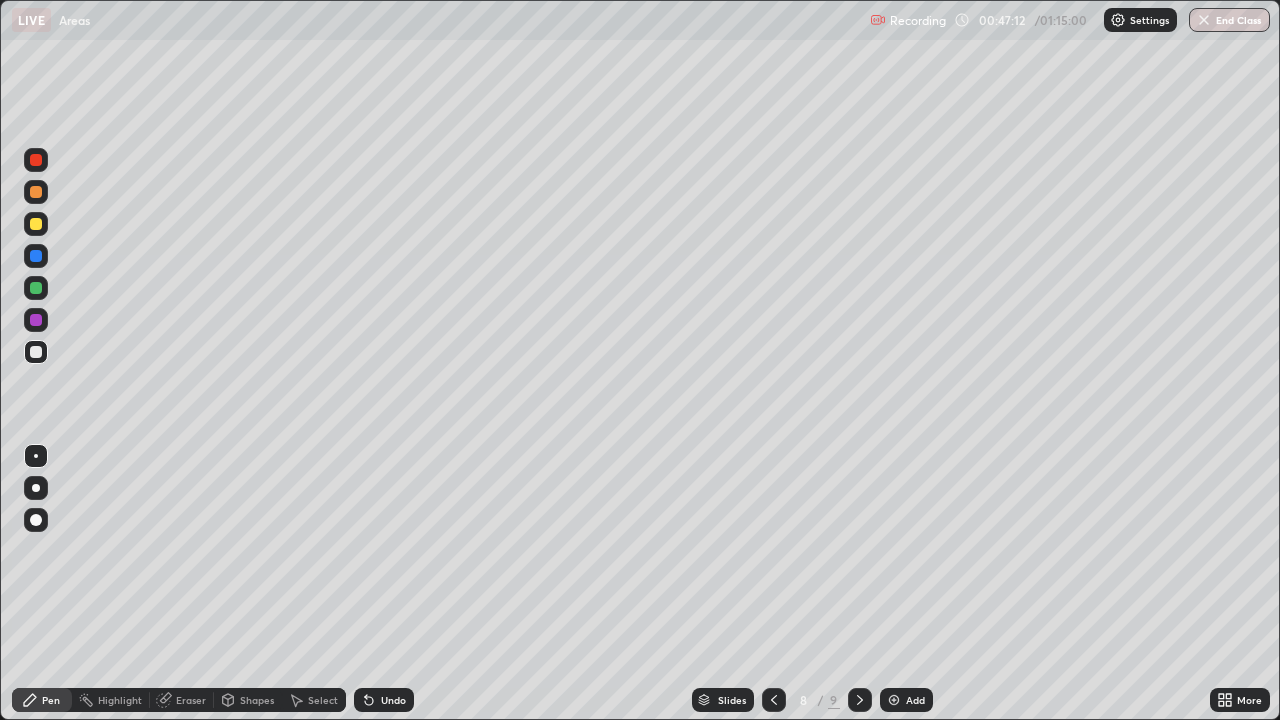 click at bounding box center (36, 352) 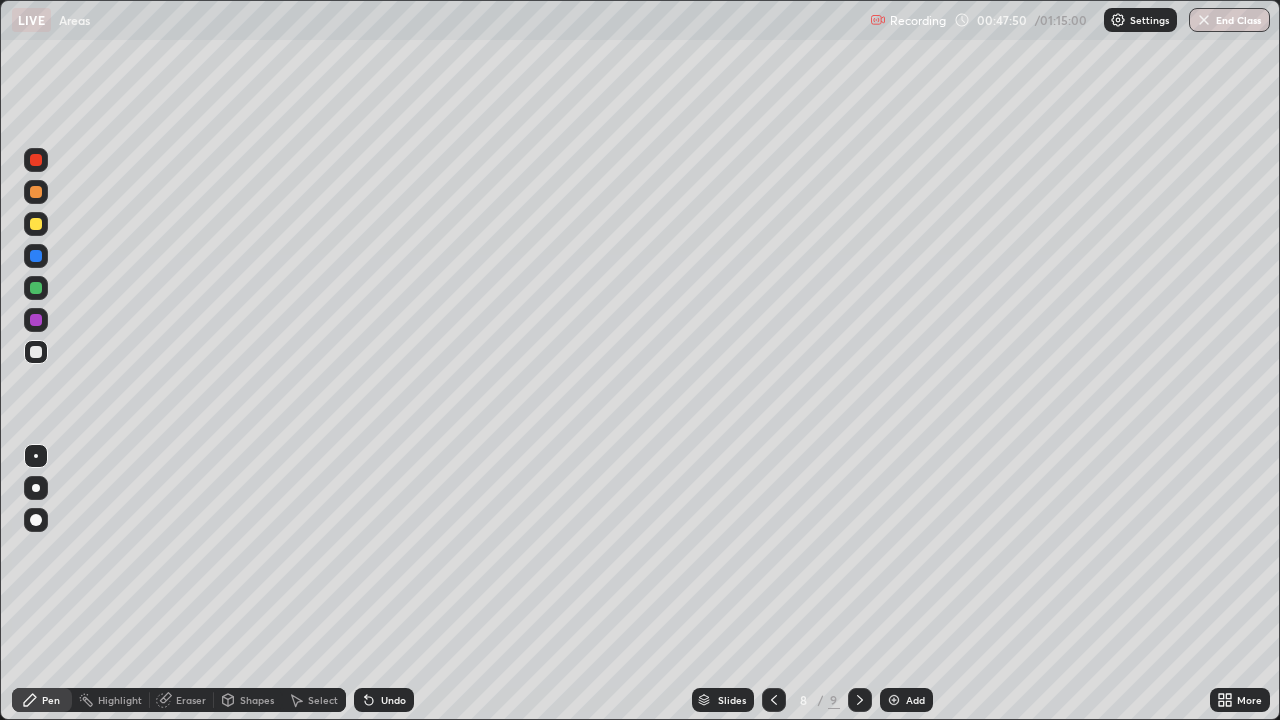 click at bounding box center (36, 288) 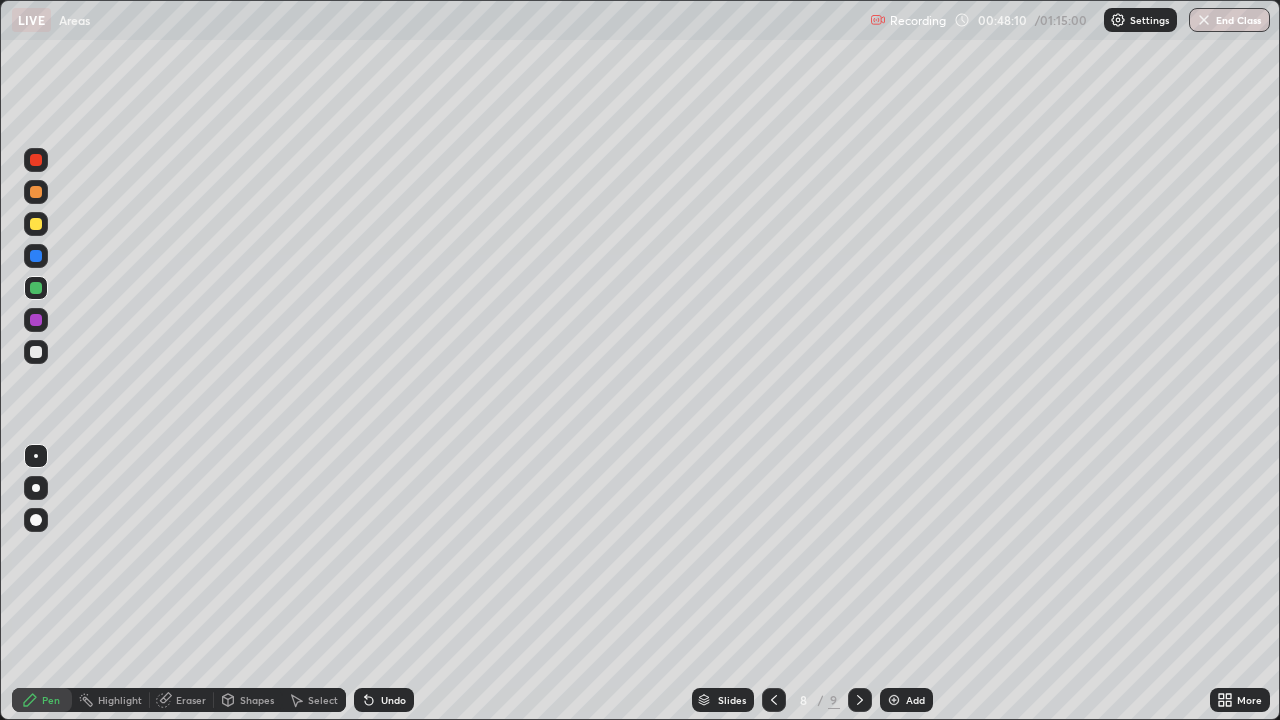 click at bounding box center (36, 352) 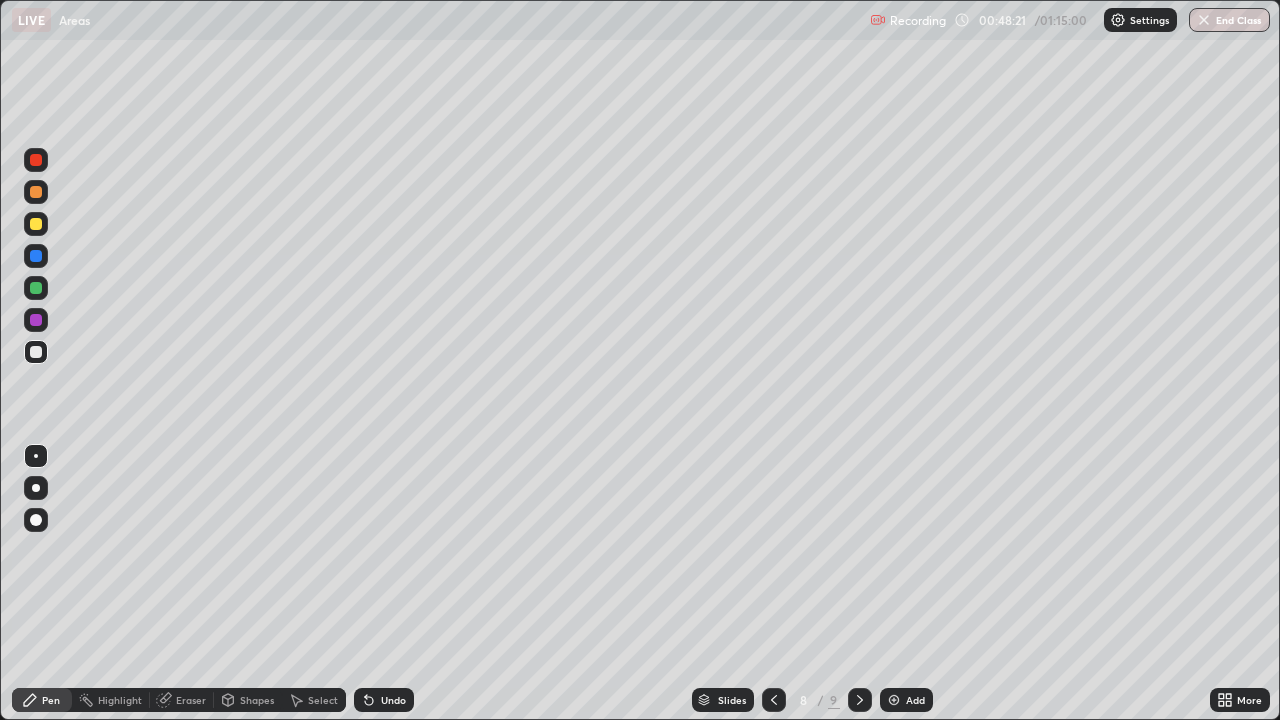 click on "Undo" at bounding box center (393, 700) 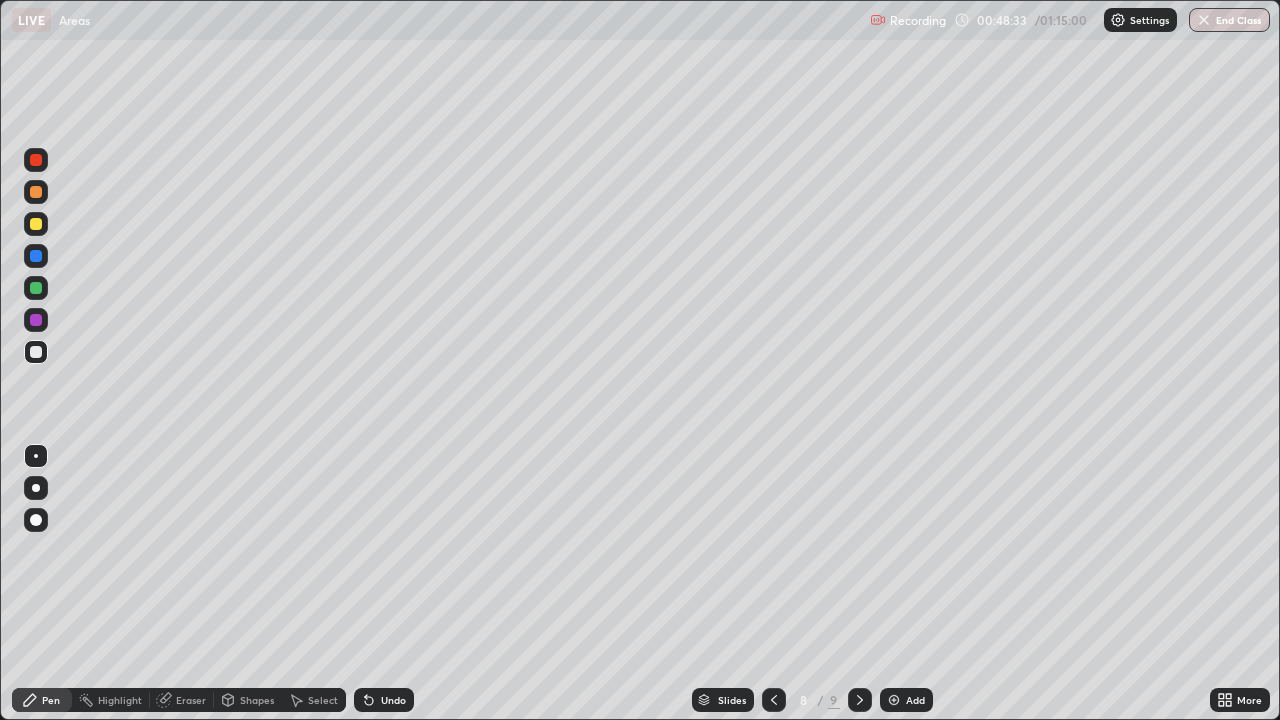 click at bounding box center [36, 192] 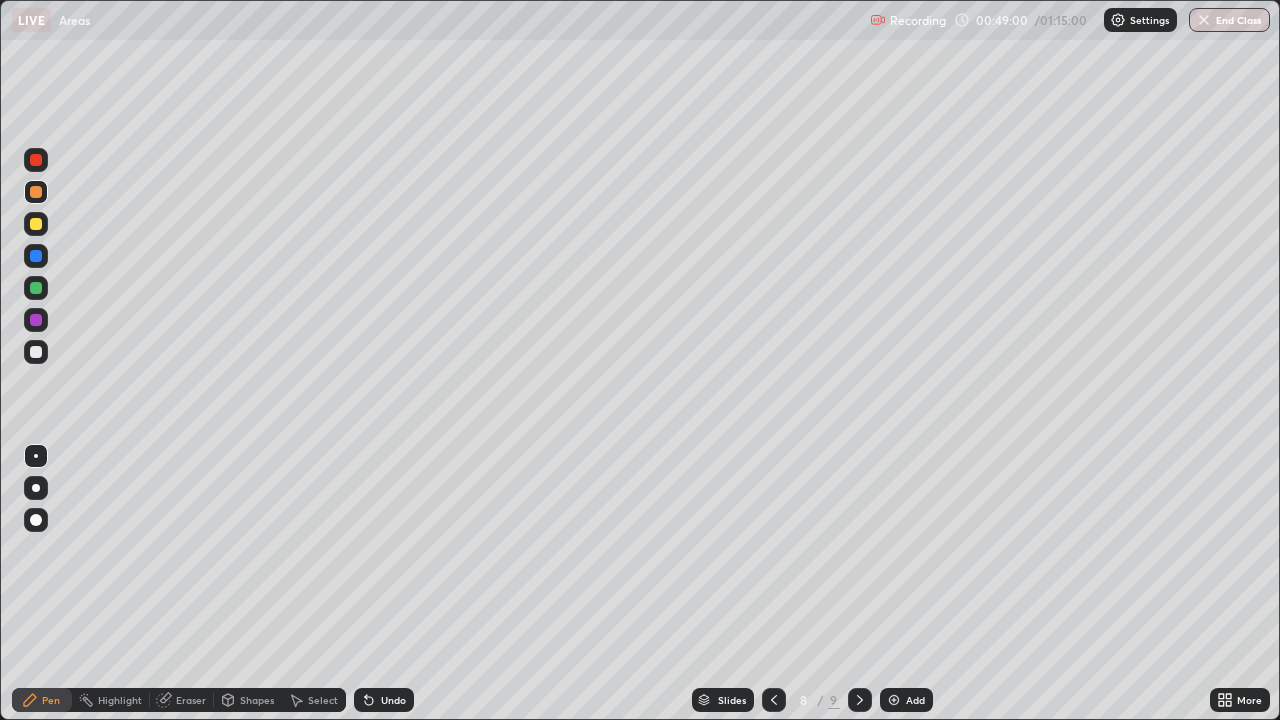 click on "Pen" at bounding box center (51, 700) 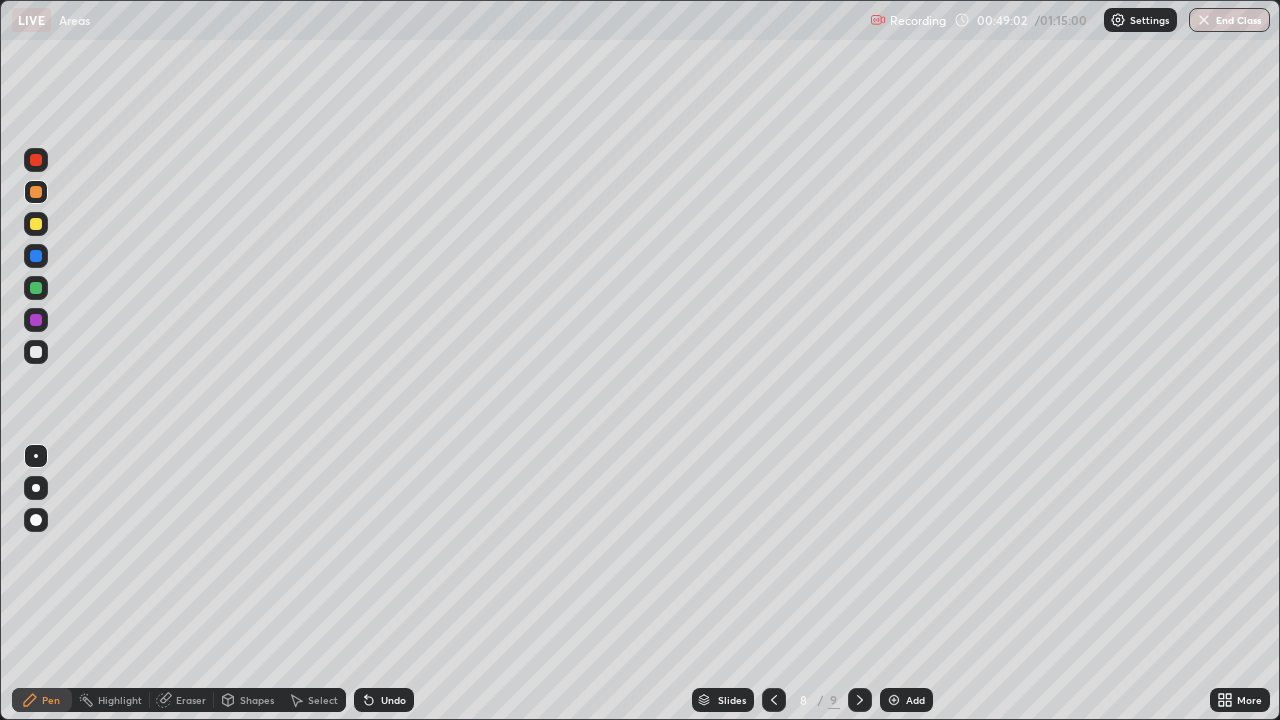click at bounding box center (36, 352) 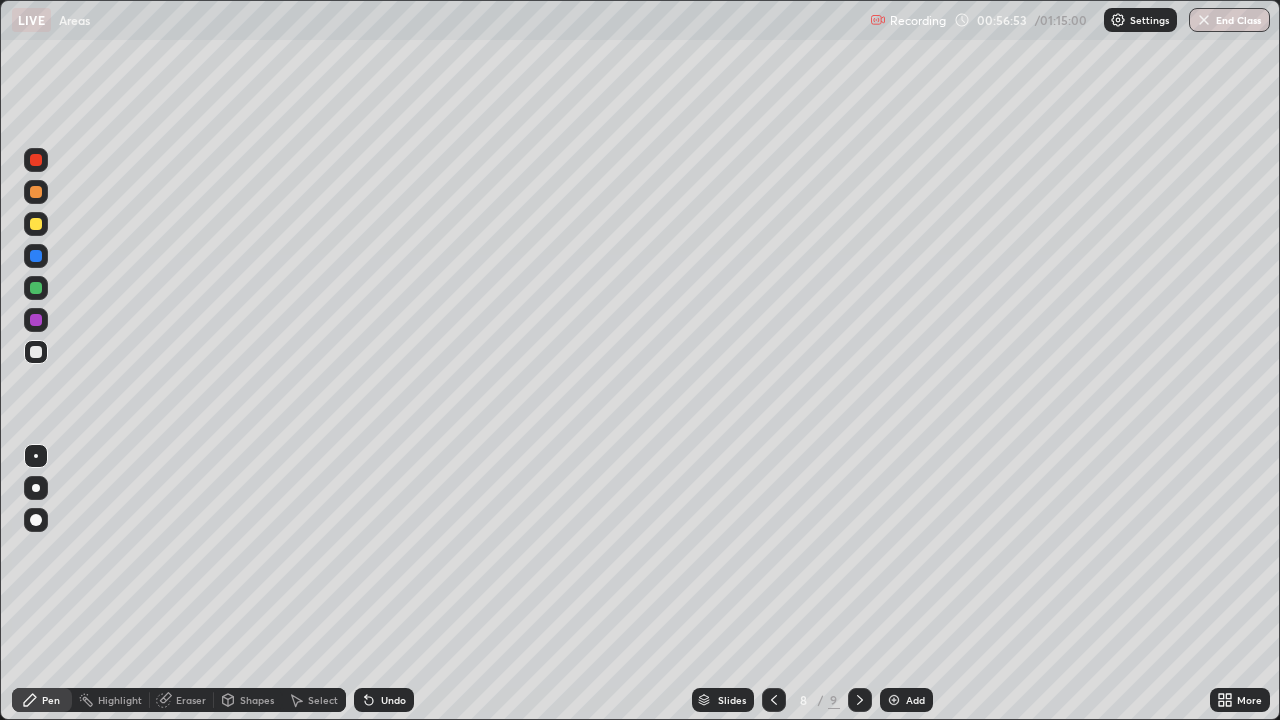 click 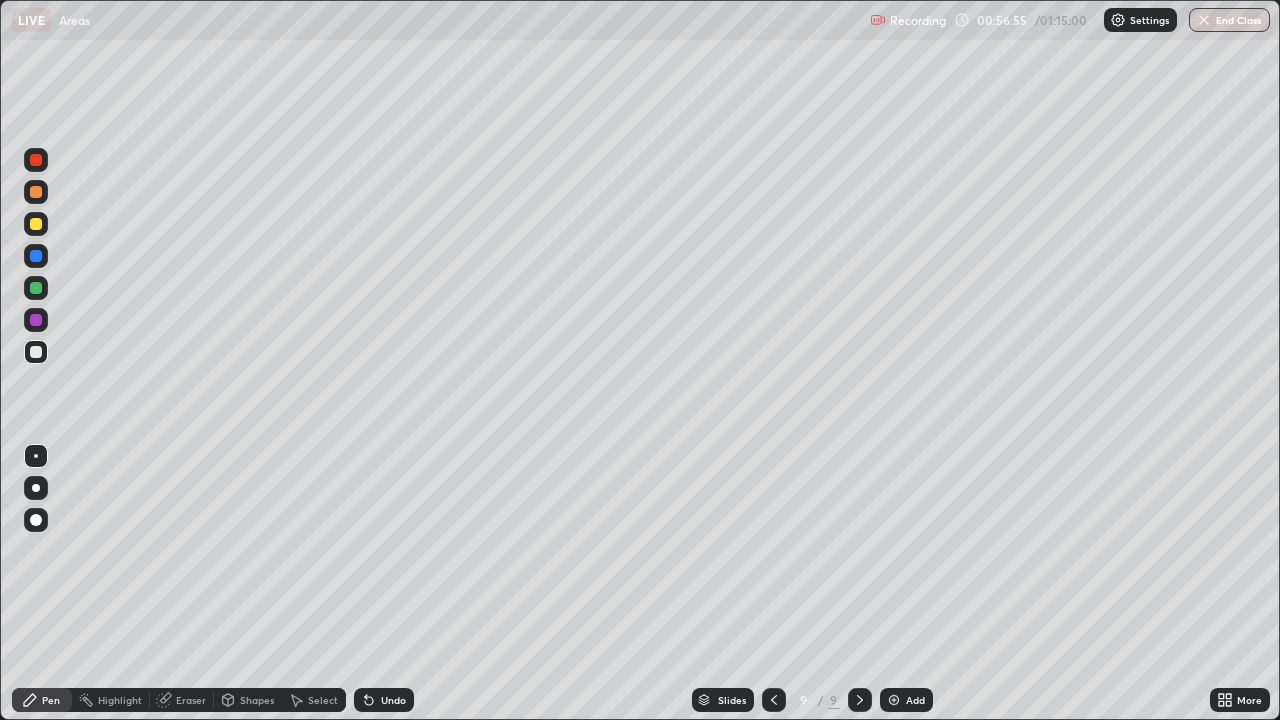 click at bounding box center (894, 700) 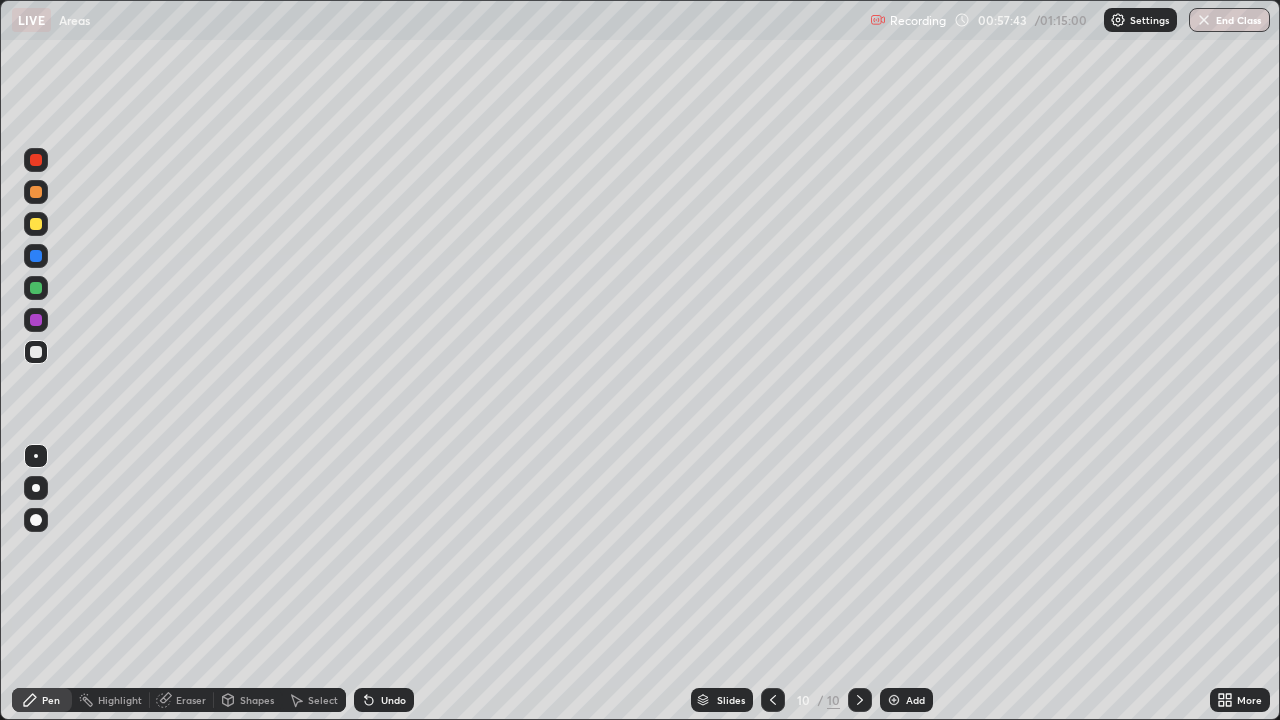click on "Eraser" at bounding box center (191, 700) 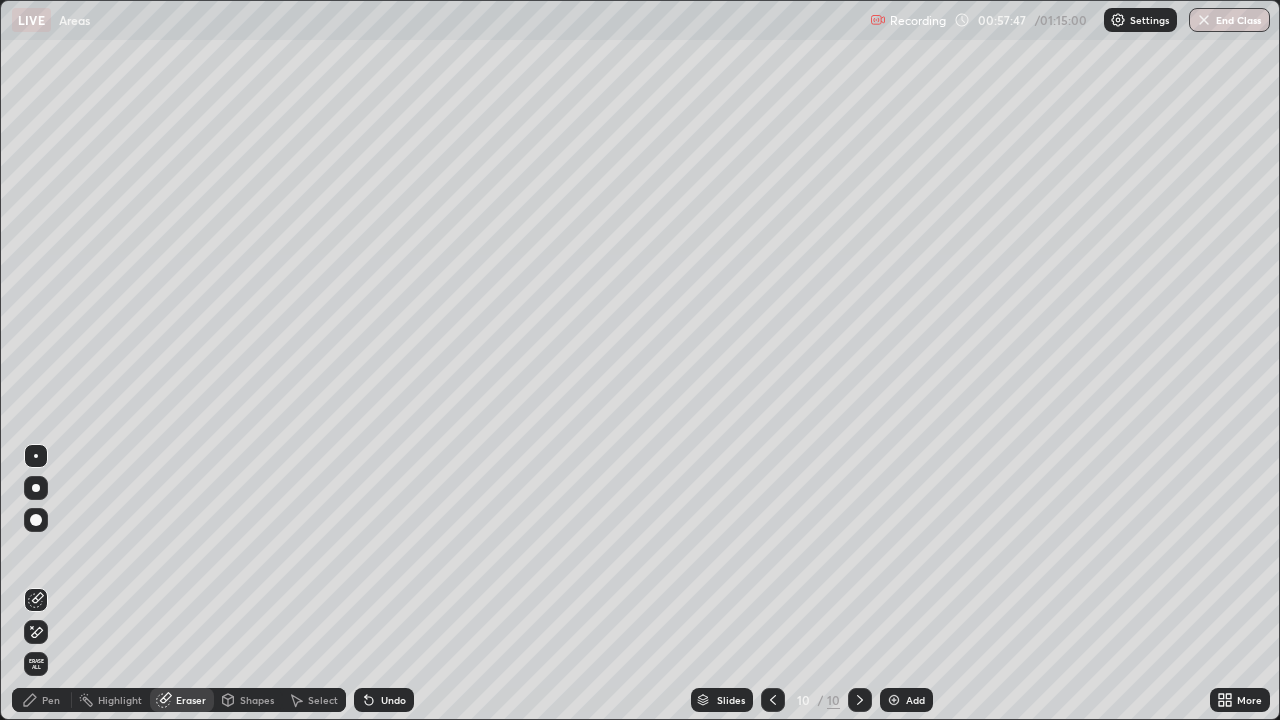 click on "Pen" at bounding box center (51, 700) 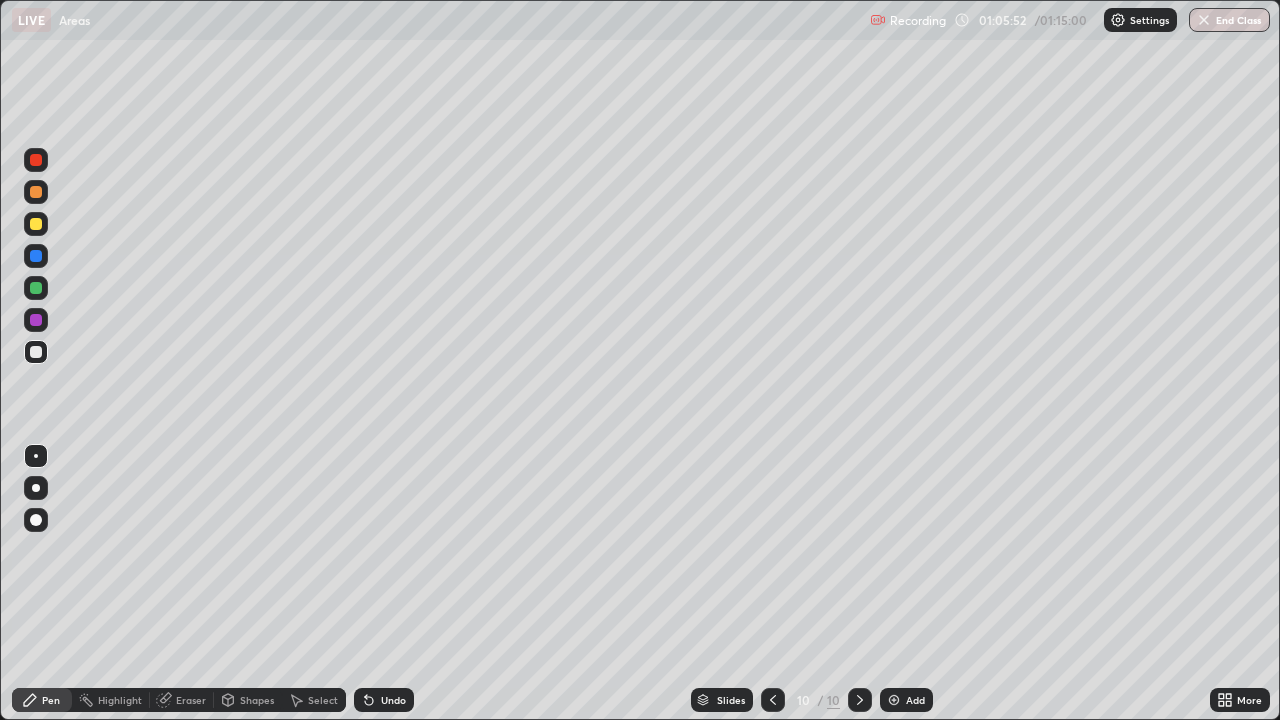 click on "Add" at bounding box center [906, 700] 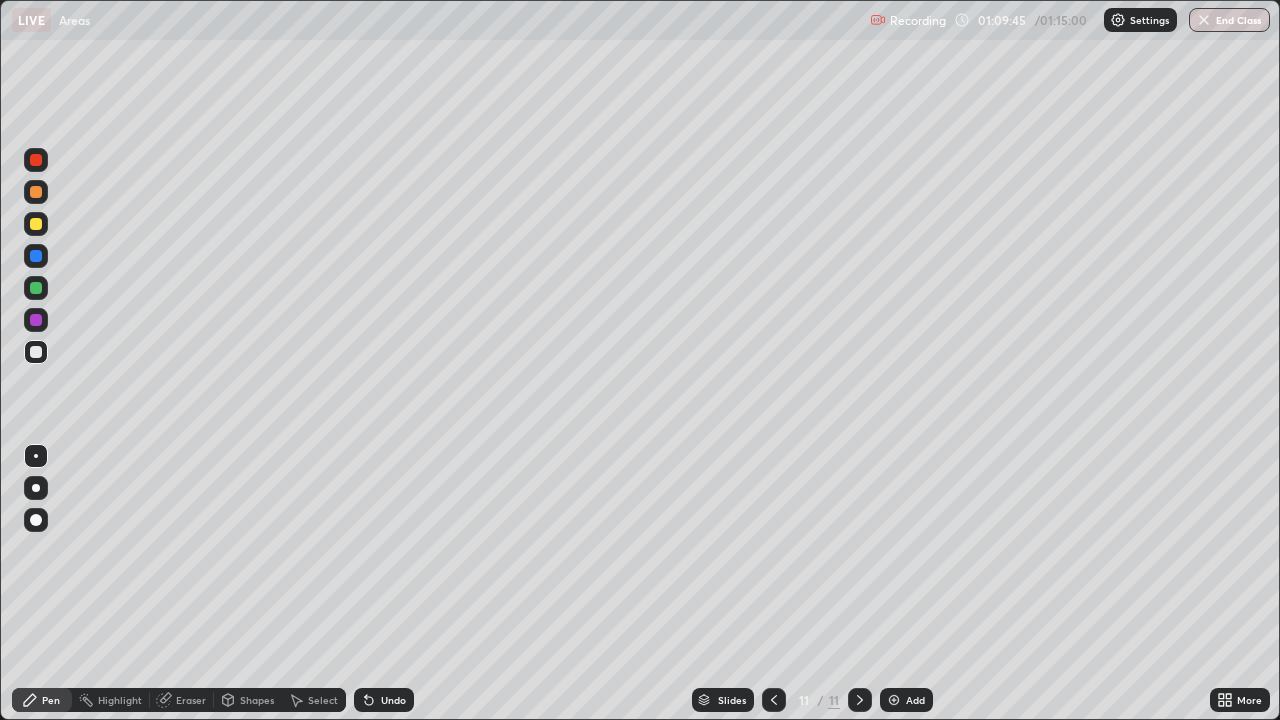 click on "End Class" at bounding box center (1229, 20) 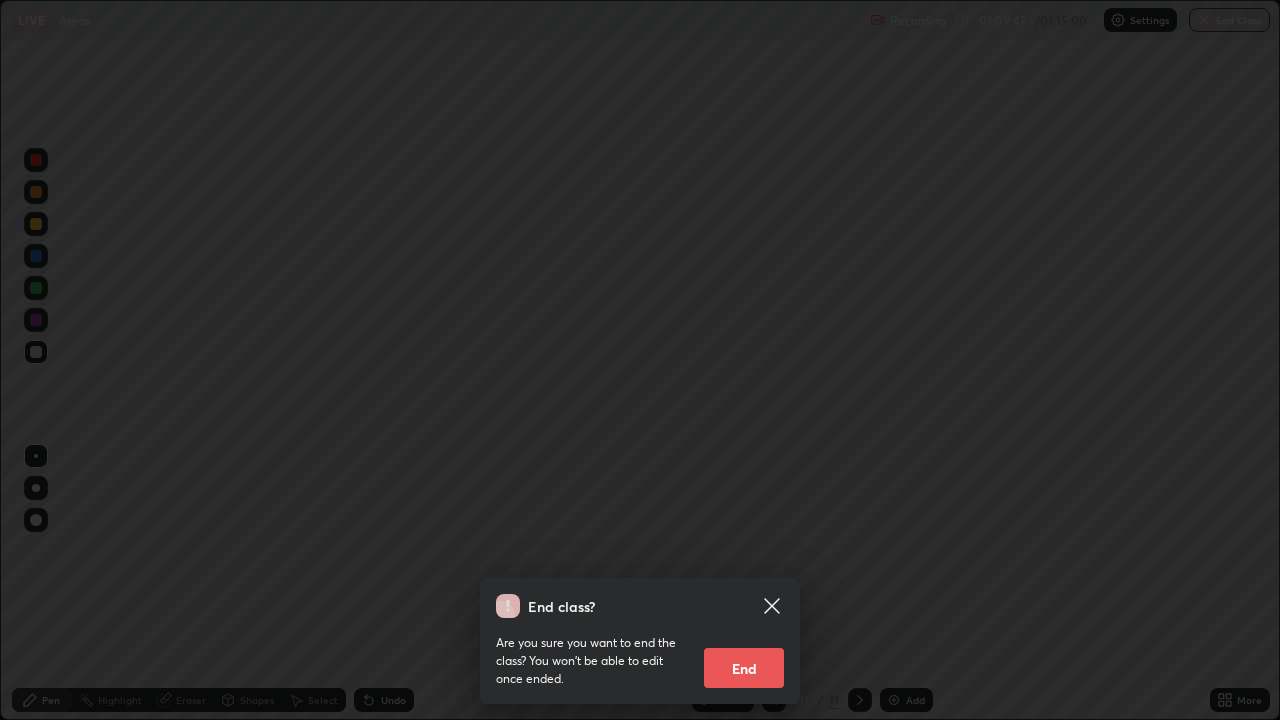 click on "End" at bounding box center [744, 668] 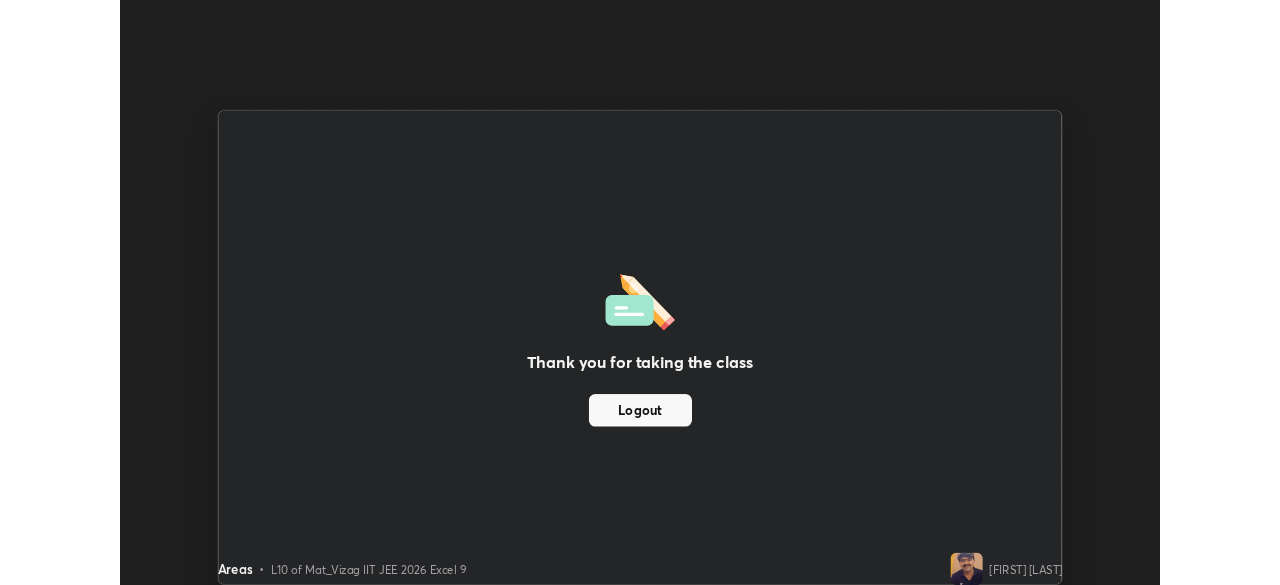scroll, scrollTop: 585, scrollLeft: 1280, axis: both 